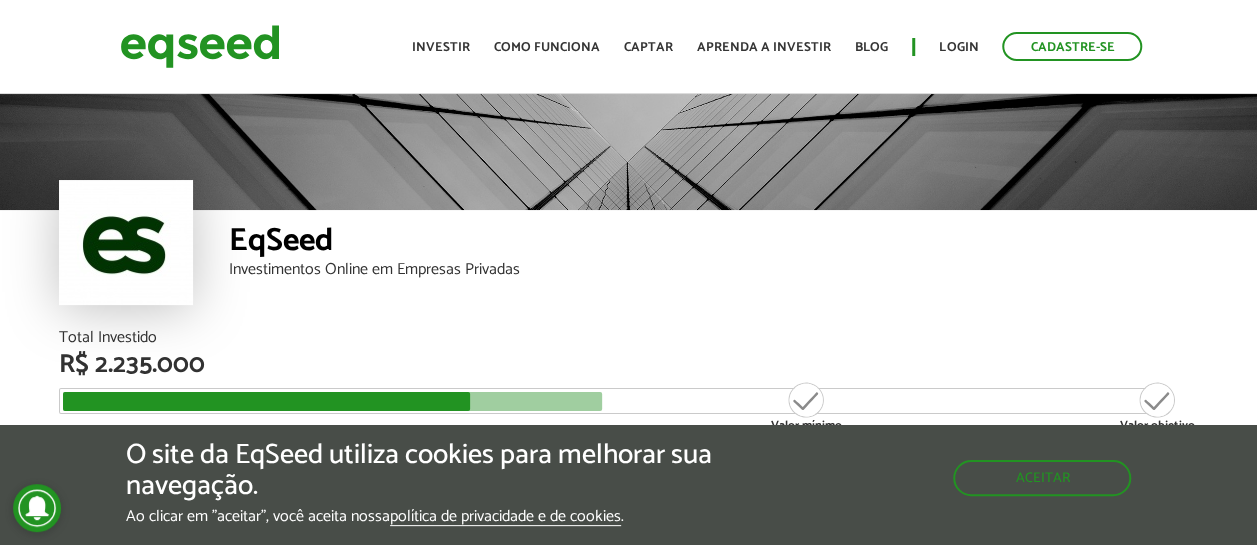 scroll, scrollTop: 100, scrollLeft: 0, axis: vertical 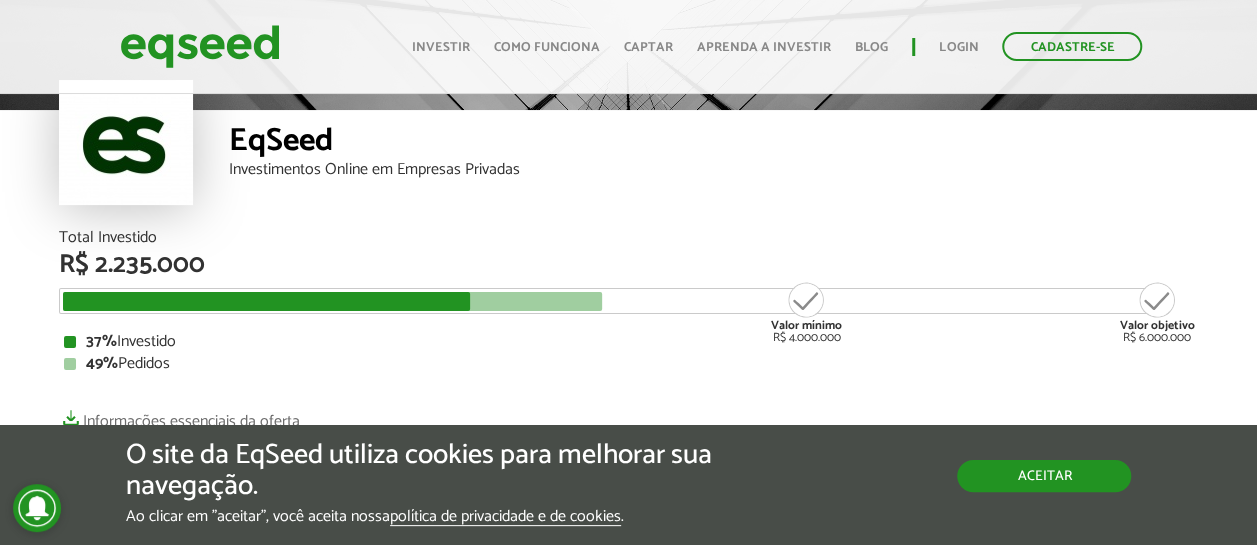 click on "Aceitar" at bounding box center (1044, 476) 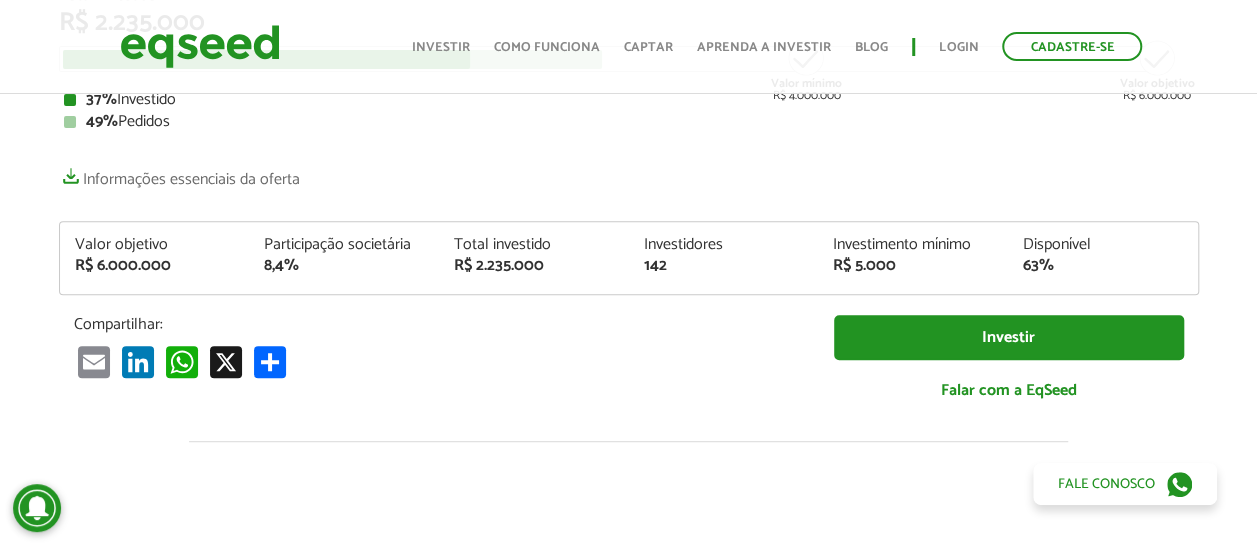 scroll, scrollTop: 300, scrollLeft: 0, axis: vertical 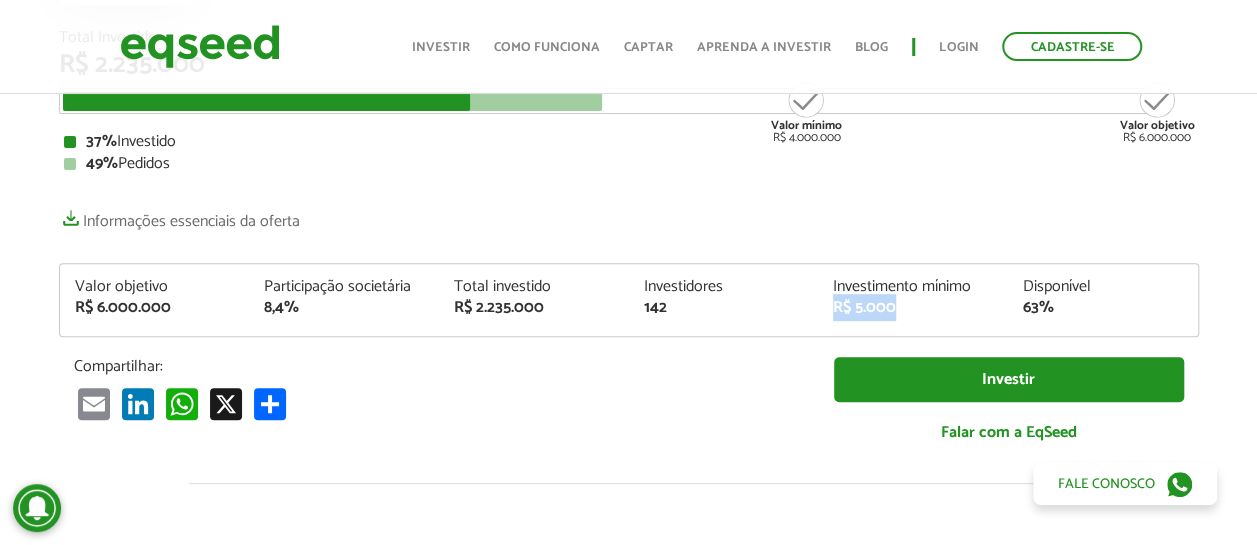drag, startPoint x: 832, startPoint y: 302, endPoint x: 922, endPoint y: 320, distance: 91.78235 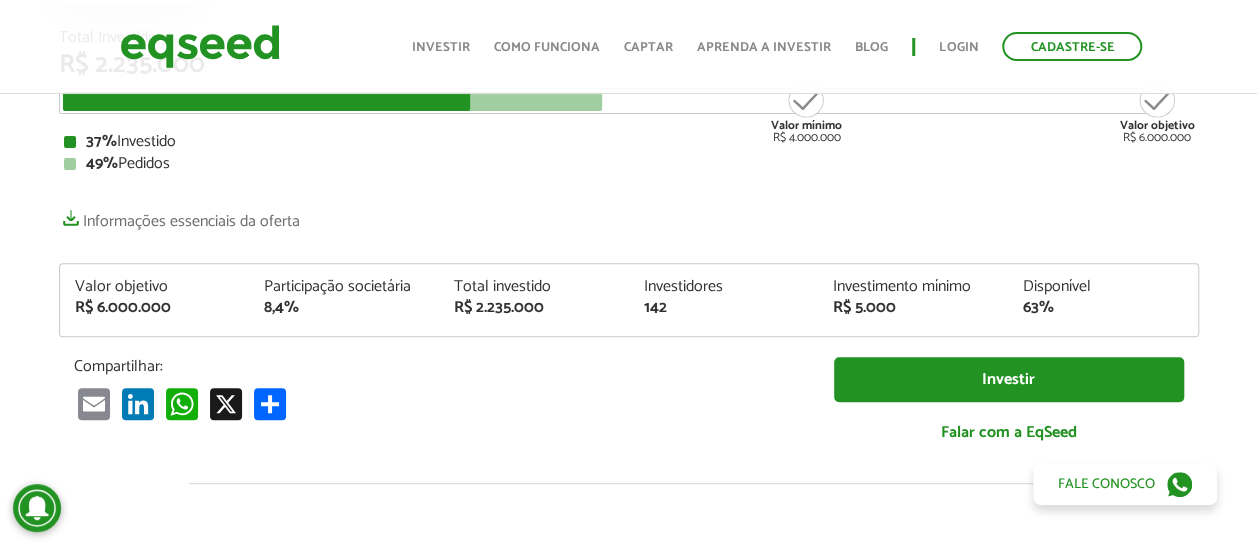 click on "Total Investido
R$ 2.235.000
Valor mínimo R$ 4.000.000
Valor objetivo R$ 6.000.000
37%  Investido
49%  Pedidos
Informações essenciais da oferta
Valor objetivo
R$ 6.000.000
Participação societária
8,4%
Total investido
R$ 2.235.000
Investidores
142
Investimento mínimo
R$ 5.000
Disponível
63%" at bounding box center [629, 246] 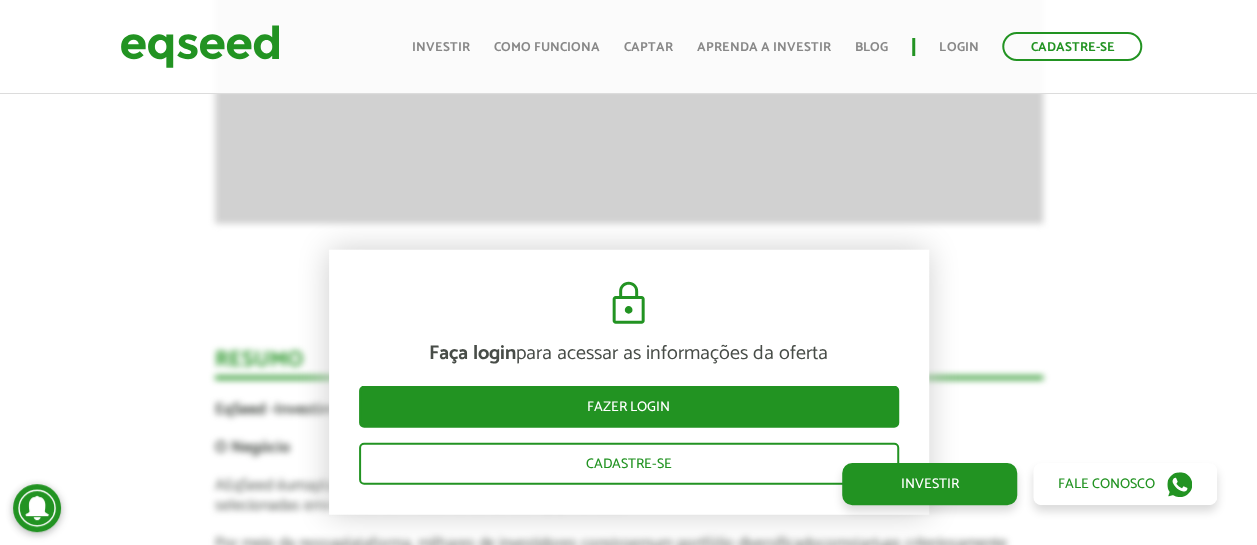 scroll, scrollTop: 2400, scrollLeft: 0, axis: vertical 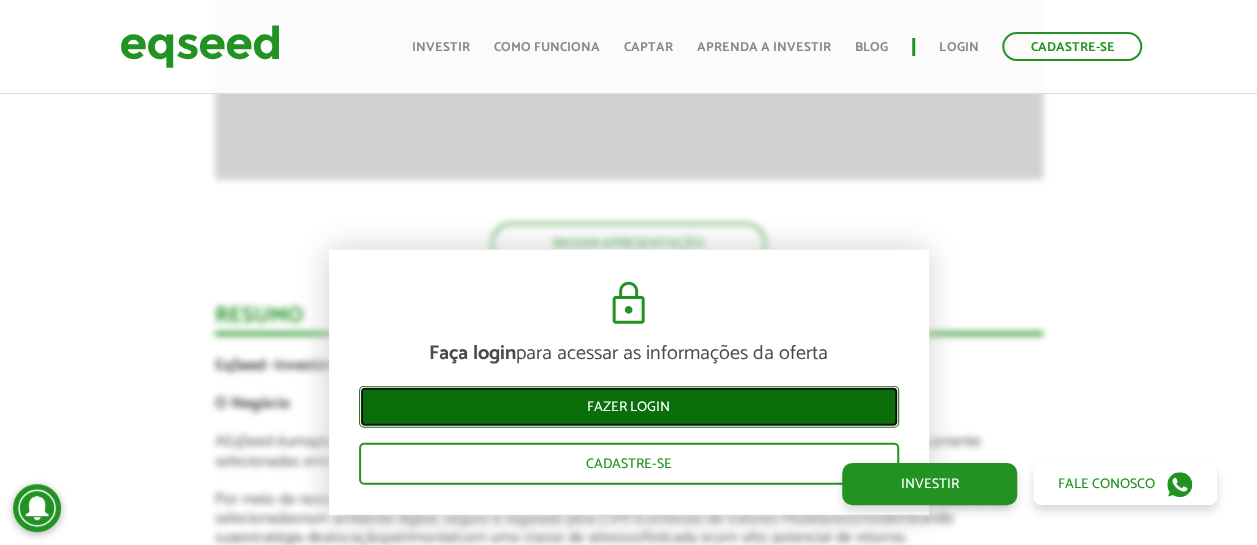 click on "Fazer login" at bounding box center [629, 407] 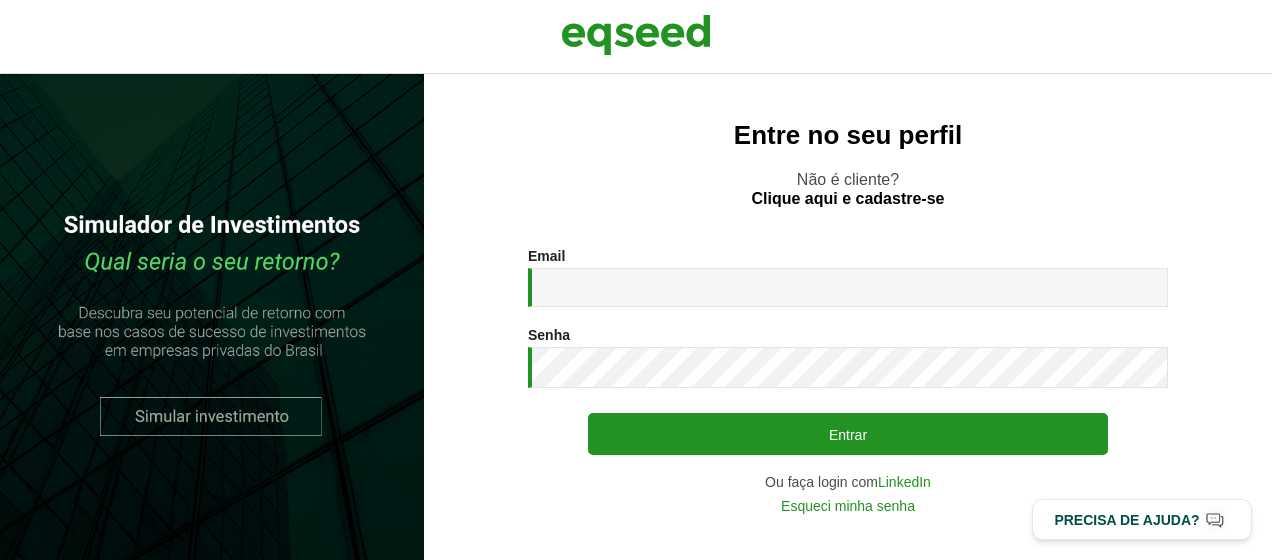 scroll, scrollTop: 0, scrollLeft: 0, axis: both 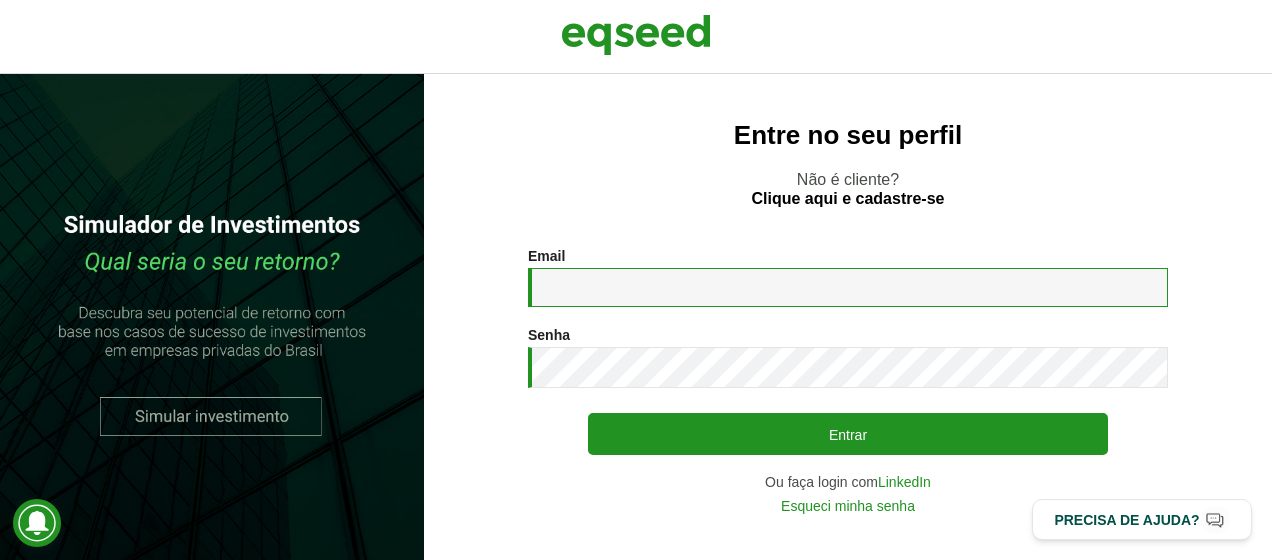 click on "Email  *" at bounding box center (848, 287) 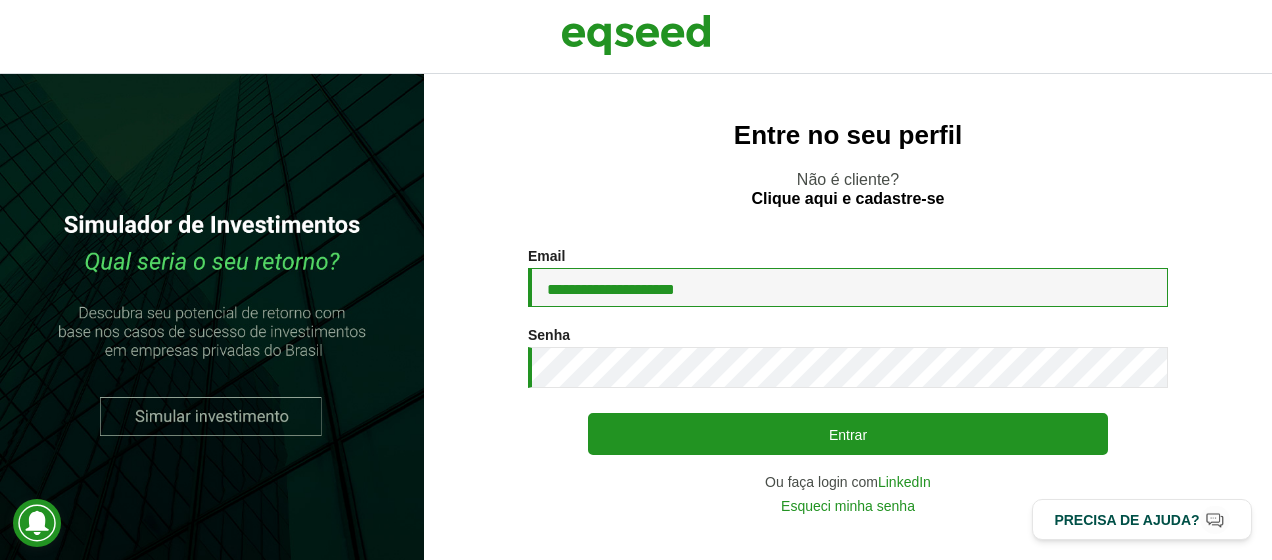 type on "**********" 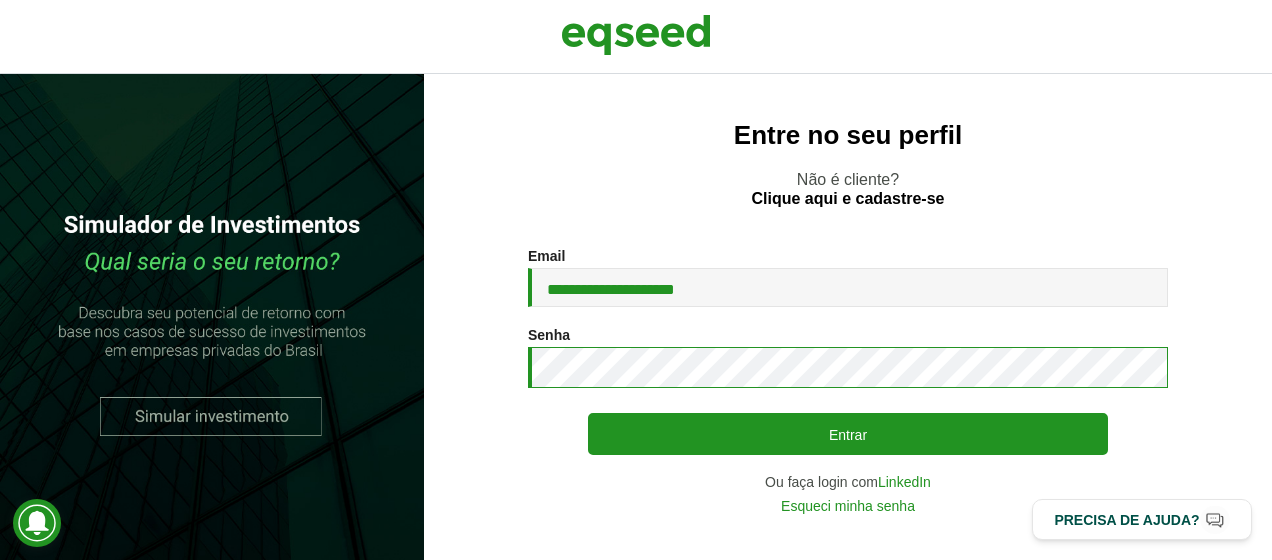 click on "Entrar" at bounding box center [848, 434] 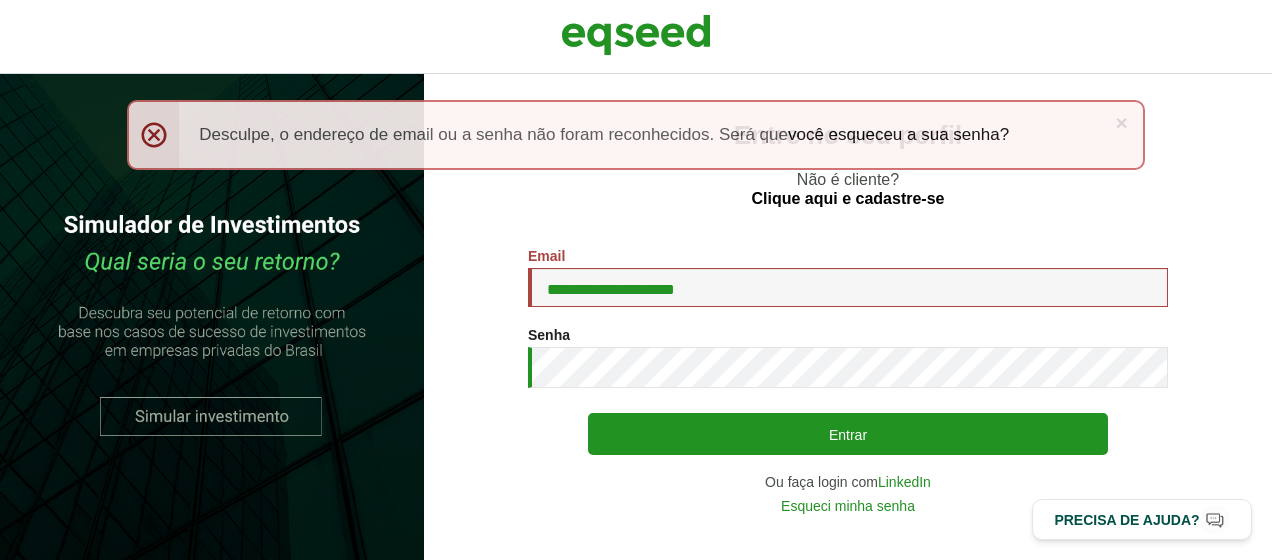 scroll, scrollTop: 0, scrollLeft: 0, axis: both 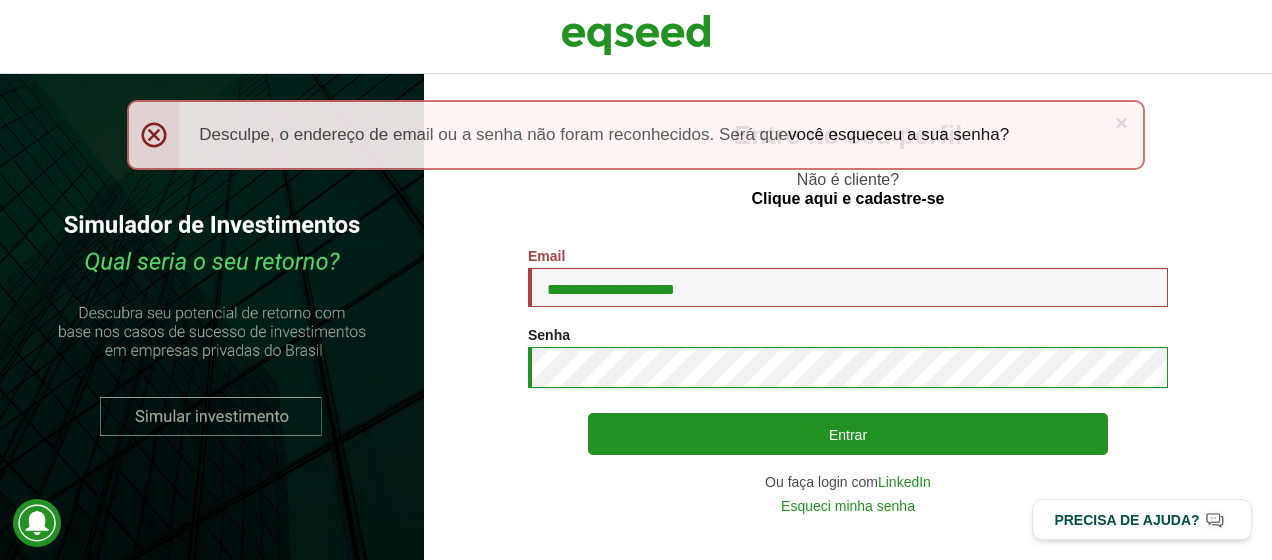 click on "Entrar" at bounding box center (848, 434) 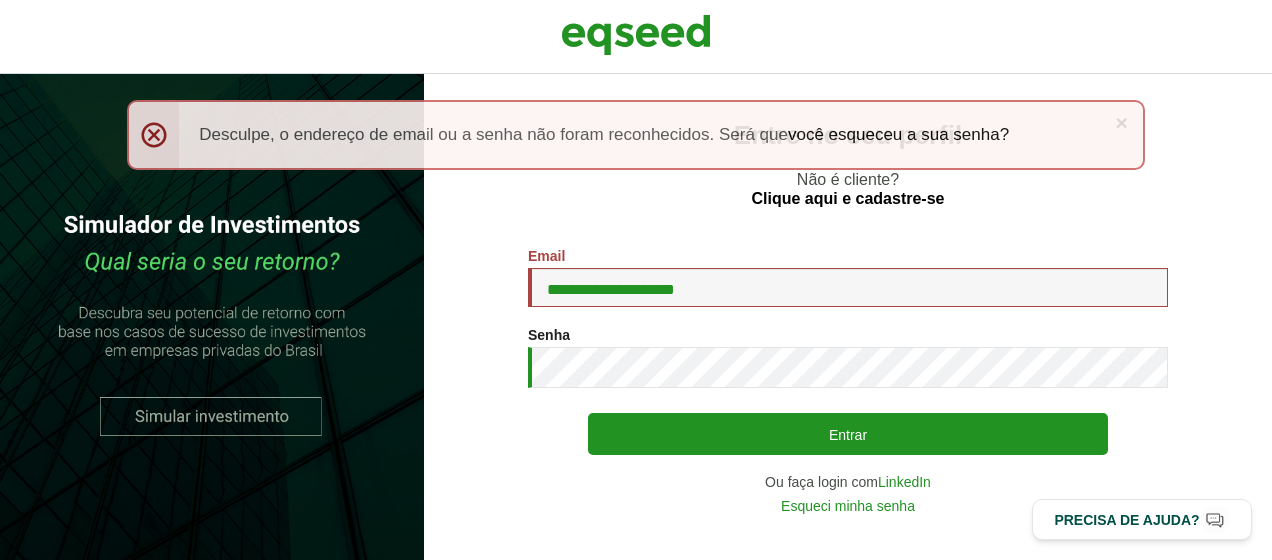 scroll, scrollTop: 0, scrollLeft: 0, axis: both 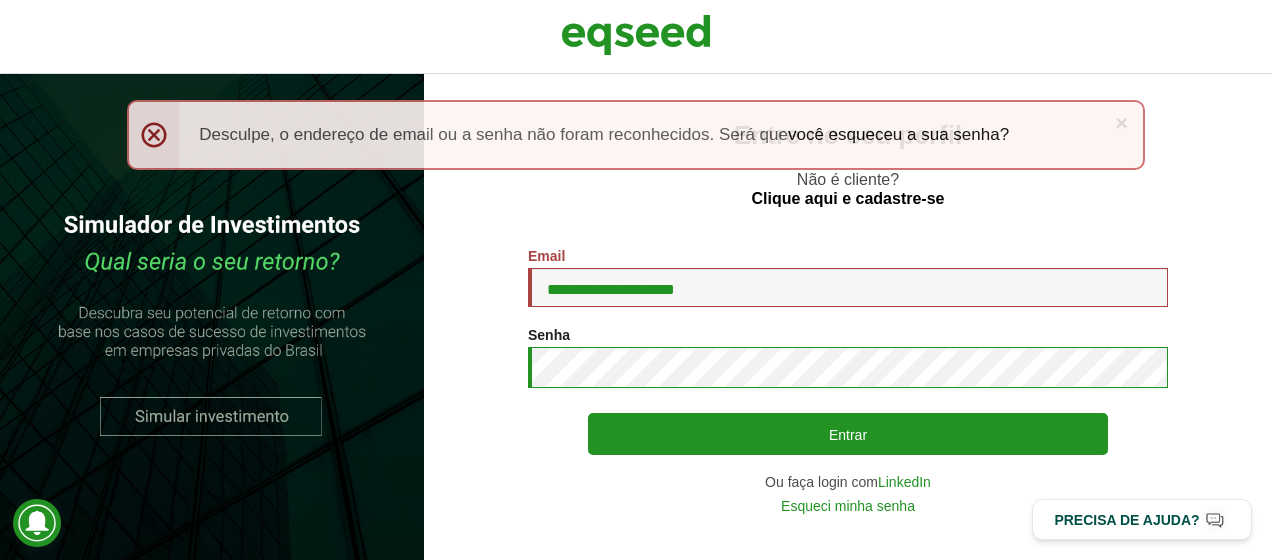 click on "Entrar" at bounding box center [848, 434] 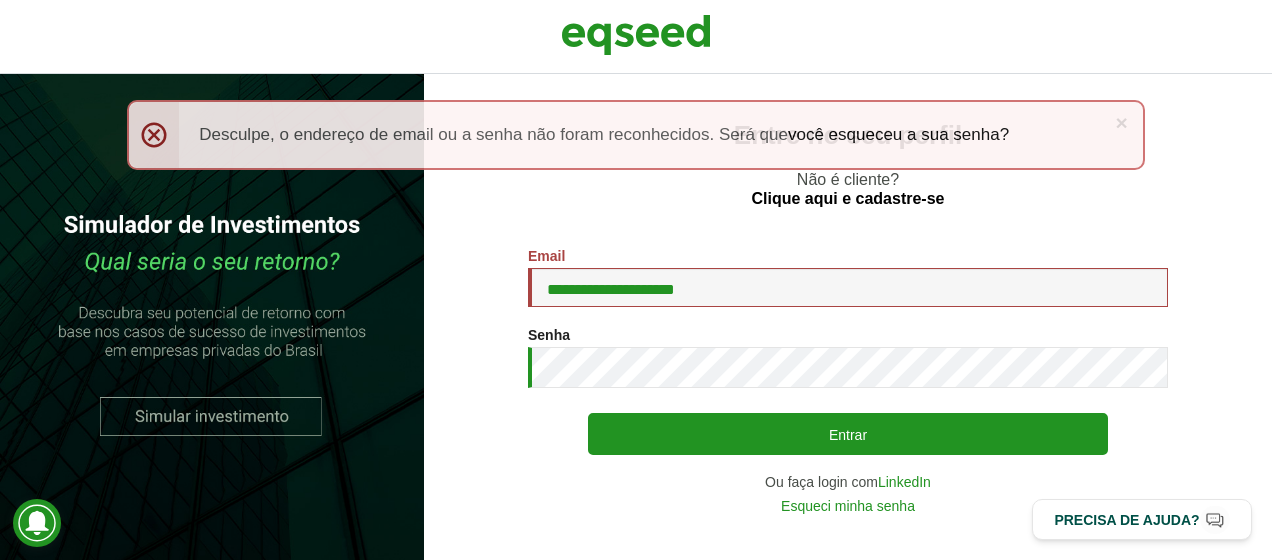 scroll, scrollTop: 0, scrollLeft: 0, axis: both 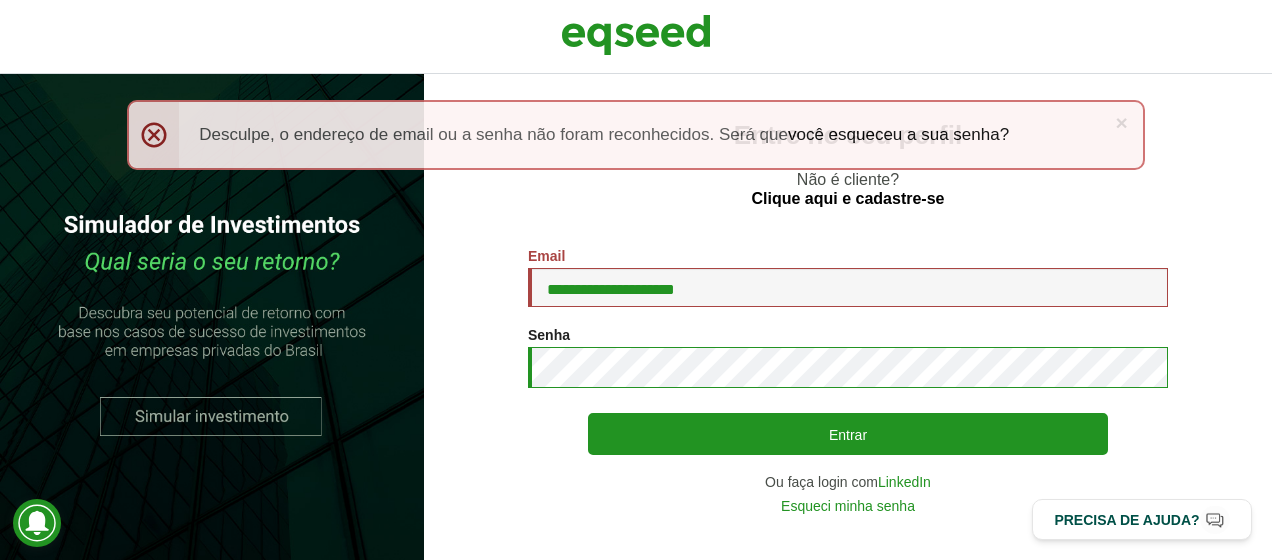 click on "Entrar" at bounding box center (848, 434) 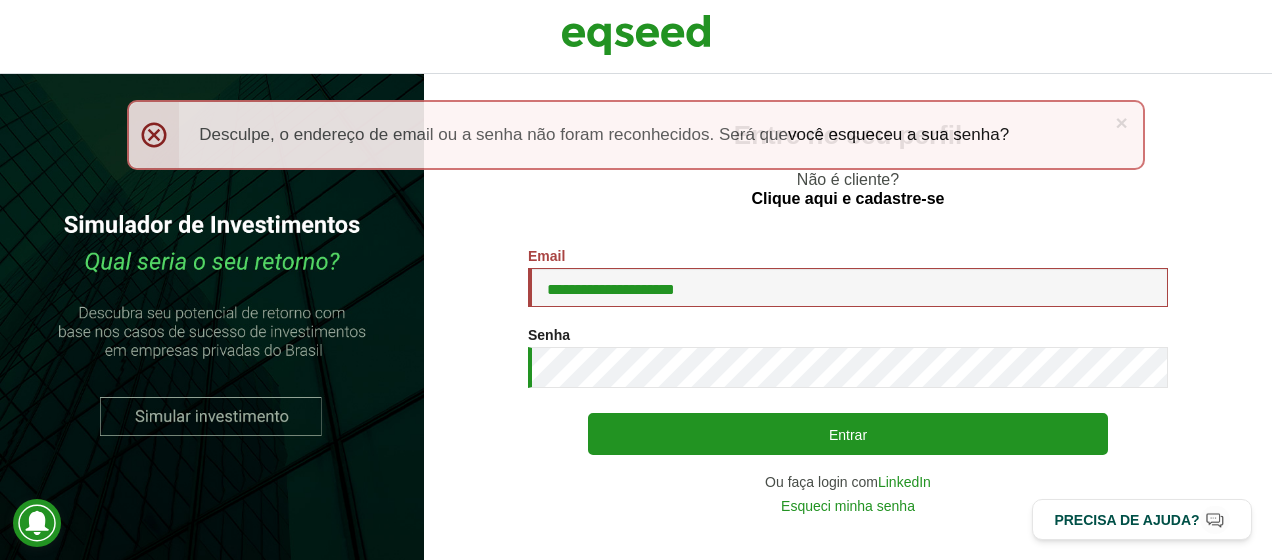 scroll, scrollTop: 0, scrollLeft: 0, axis: both 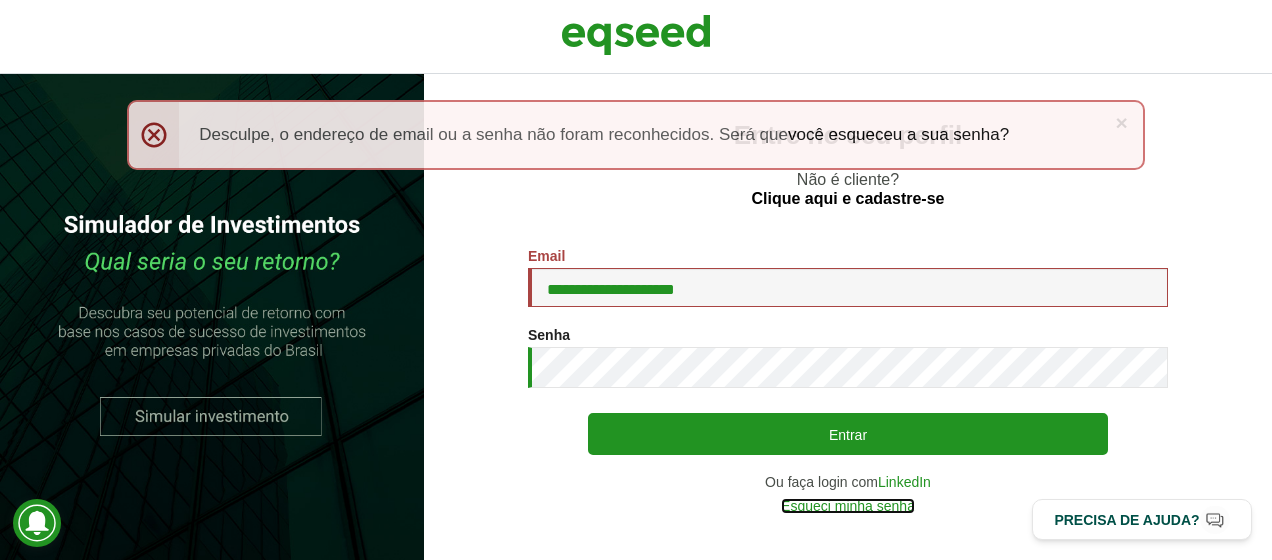 click on "Esqueci minha senha" at bounding box center (848, 506) 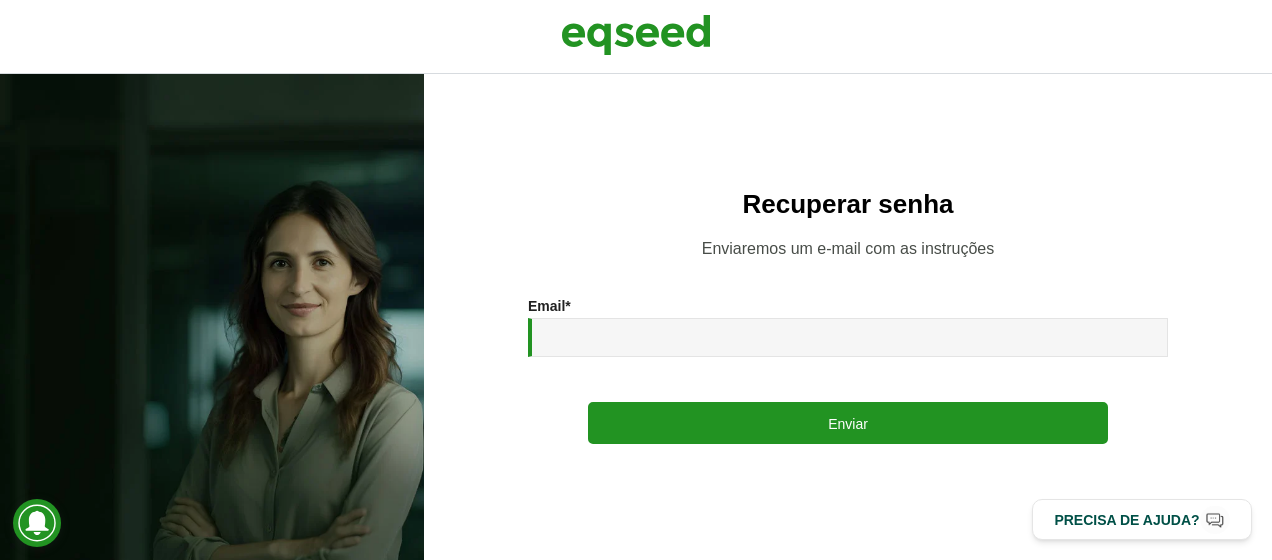scroll, scrollTop: 0, scrollLeft: 0, axis: both 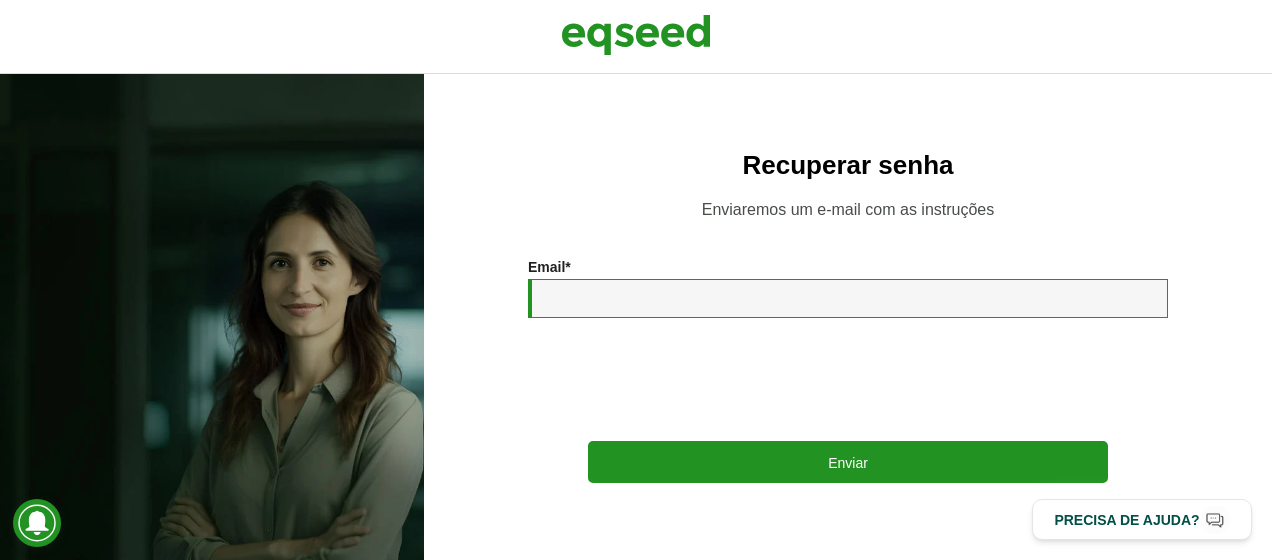 click on "Email  *" at bounding box center (848, 298) 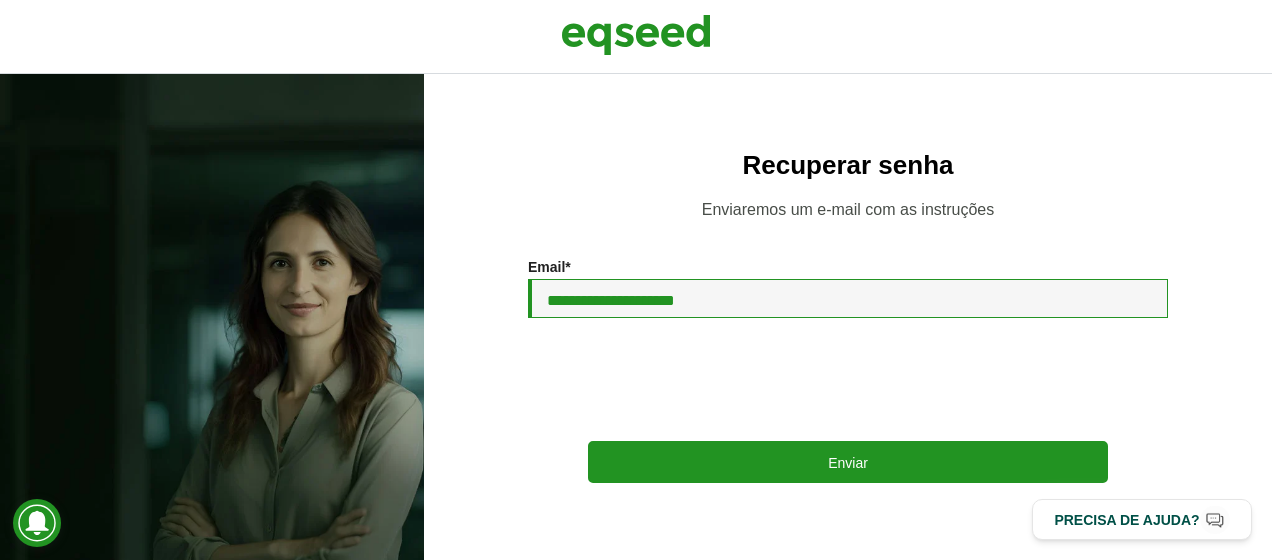 type on "**********" 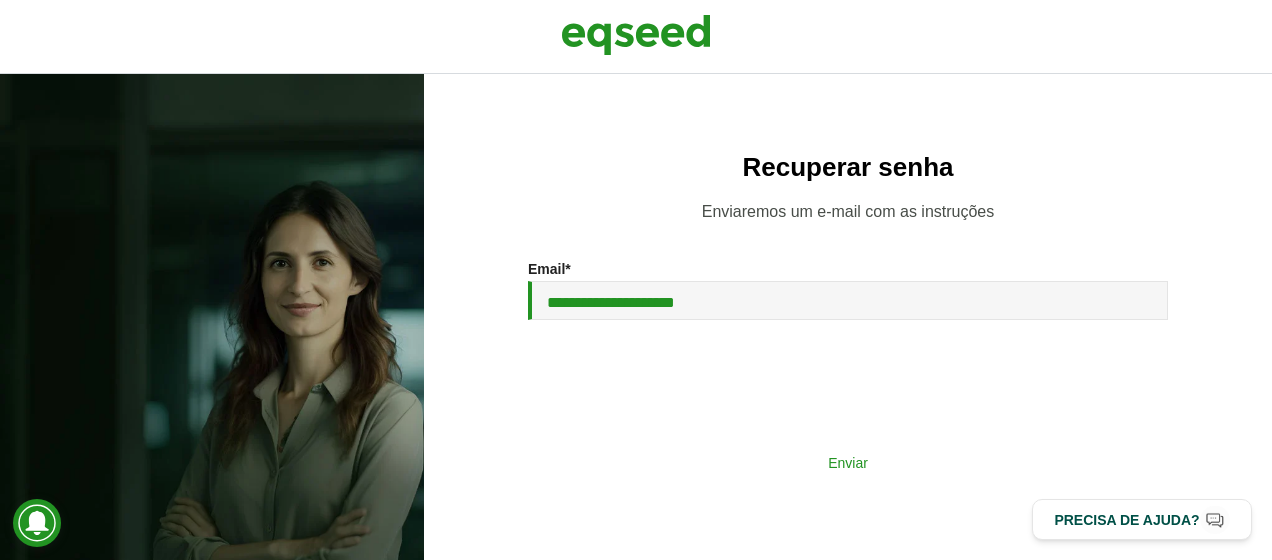 click on "Enviar" at bounding box center [848, 462] 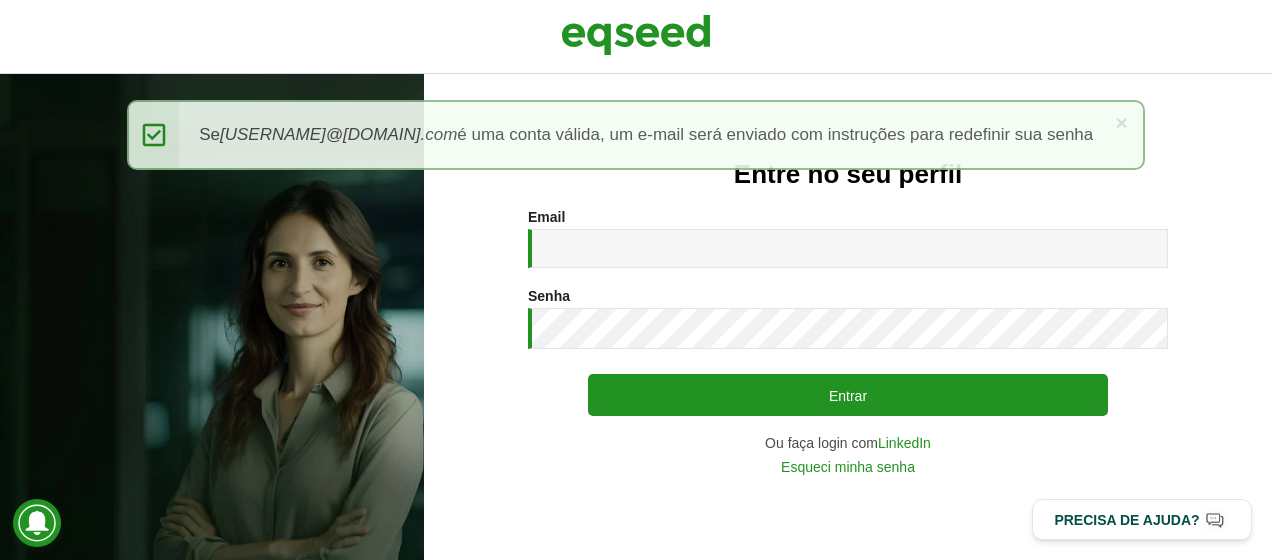 scroll, scrollTop: 0, scrollLeft: 0, axis: both 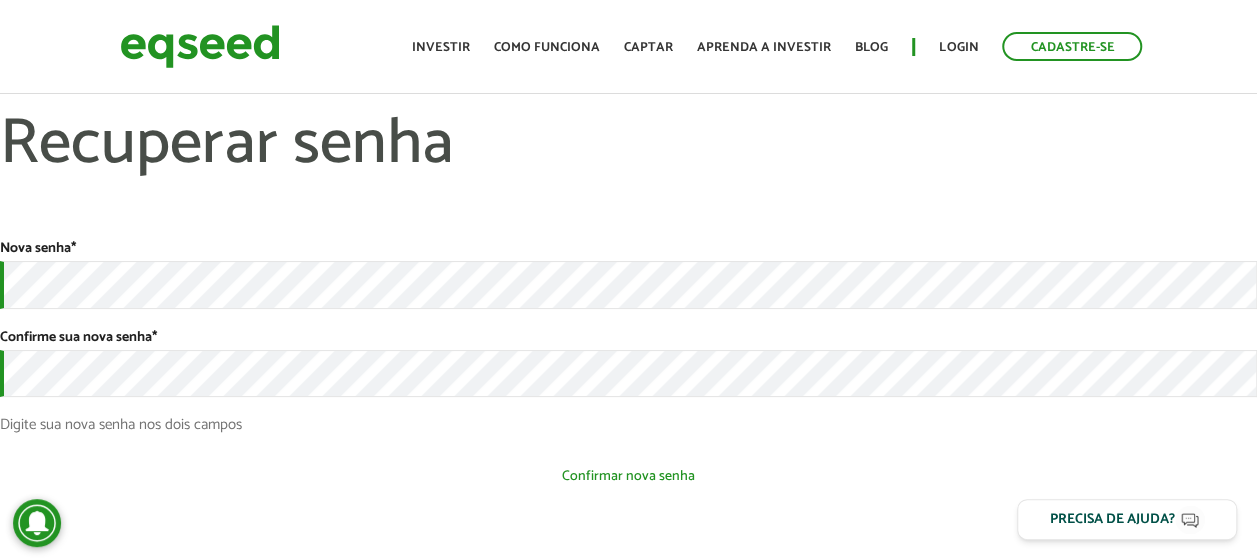 click on "Confirmar nova senha" at bounding box center (628, 476) 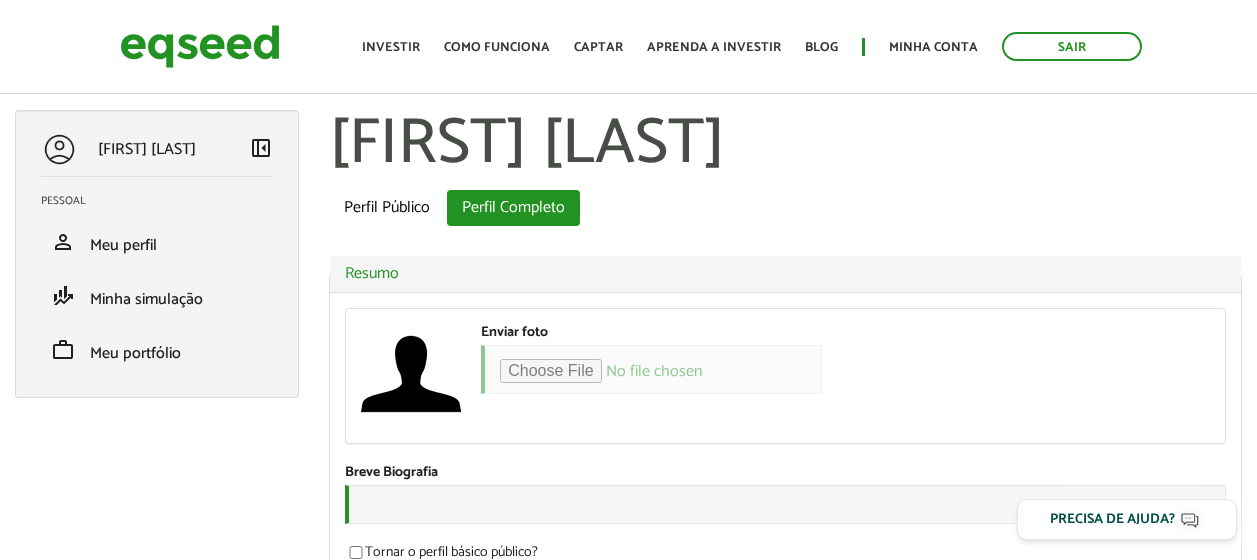 scroll, scrollTop: 0, scrollLeft: 0, axis: both 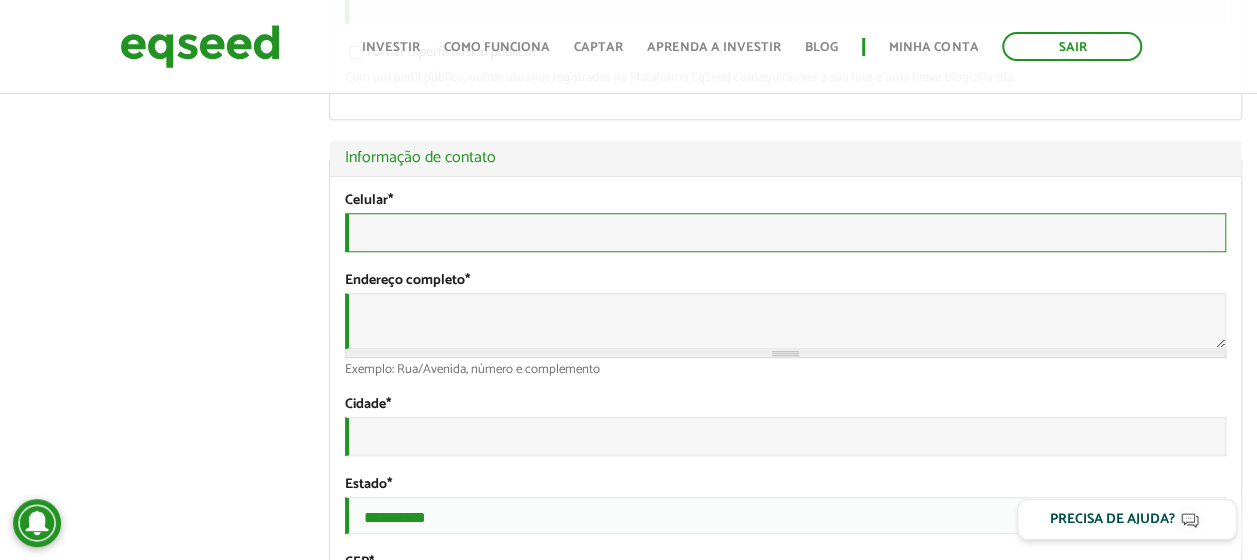 click on "Celular  *" at bounding box center [785, 232] 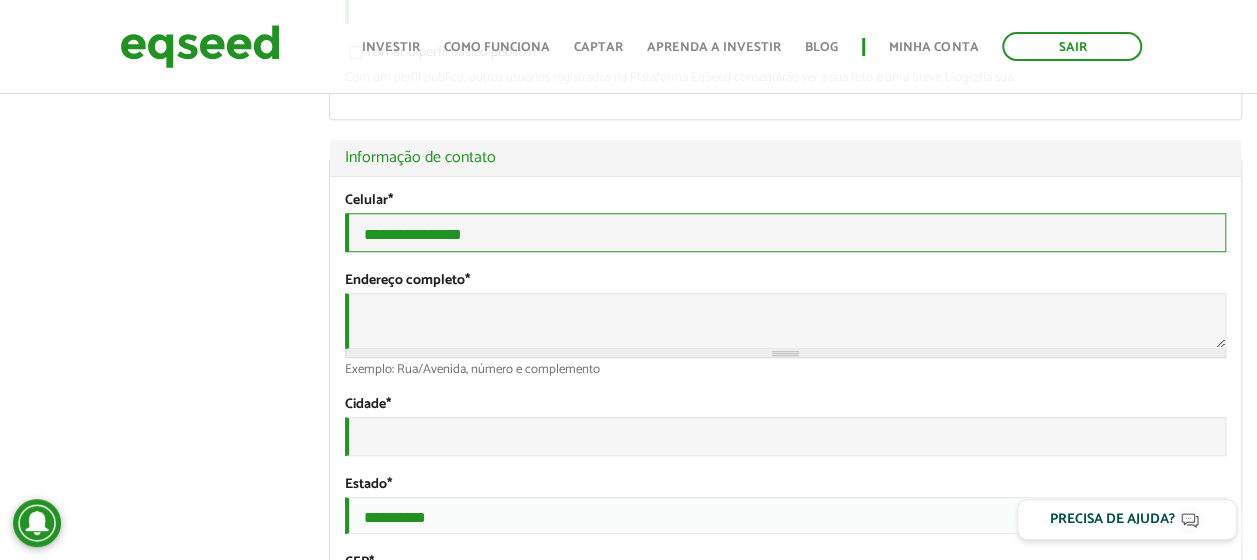 type on "**********" 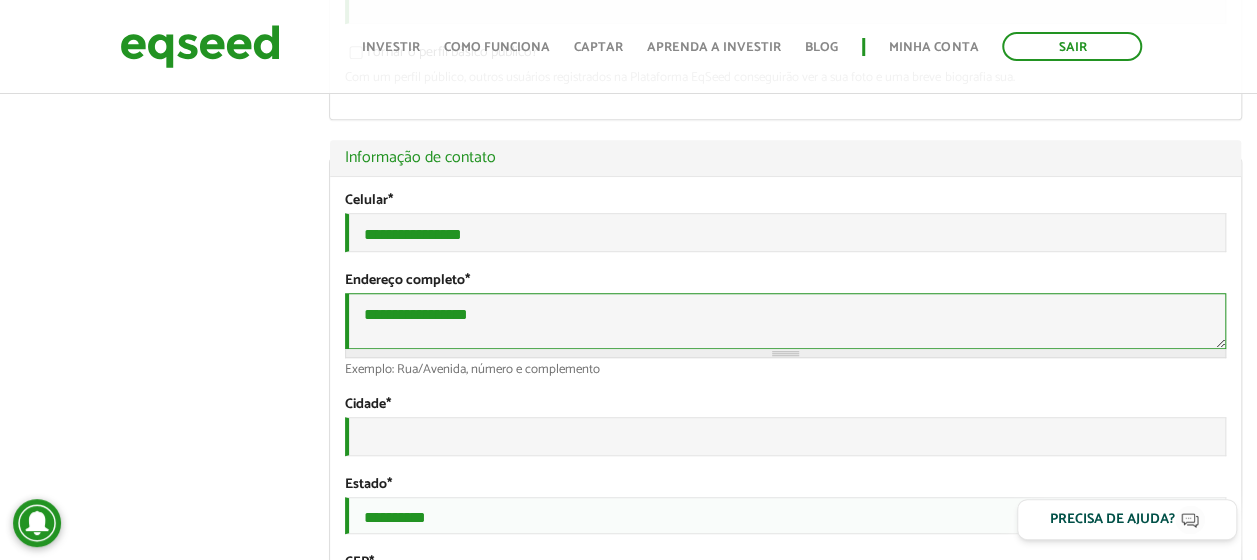 type on "**********" 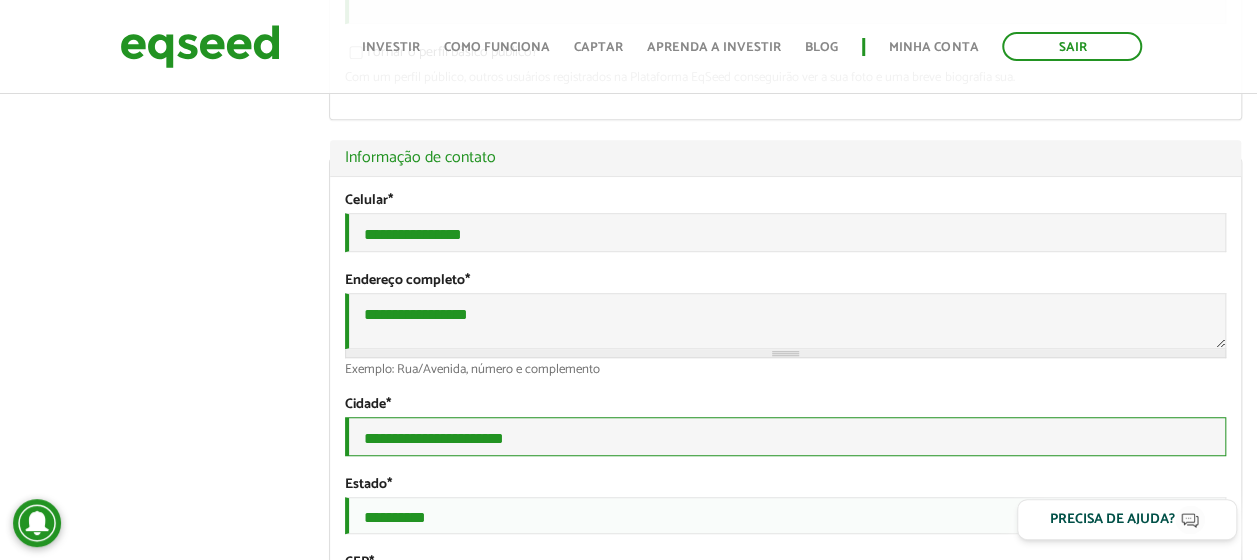 type on "**********" 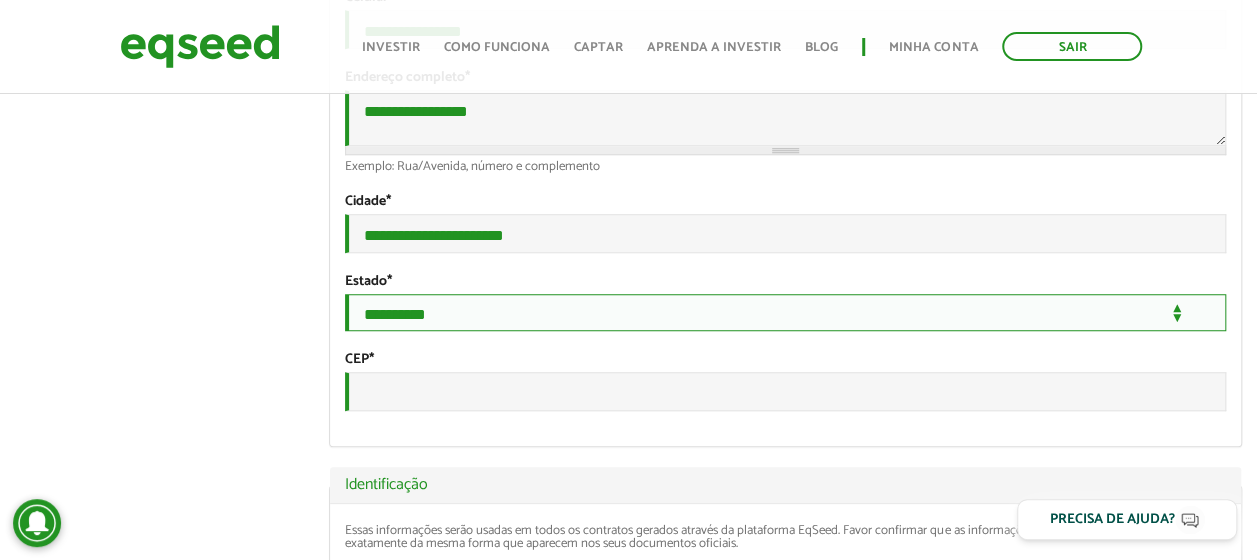 scroll, scrollTop: 721, scrollLeft: 0, axis: vertical 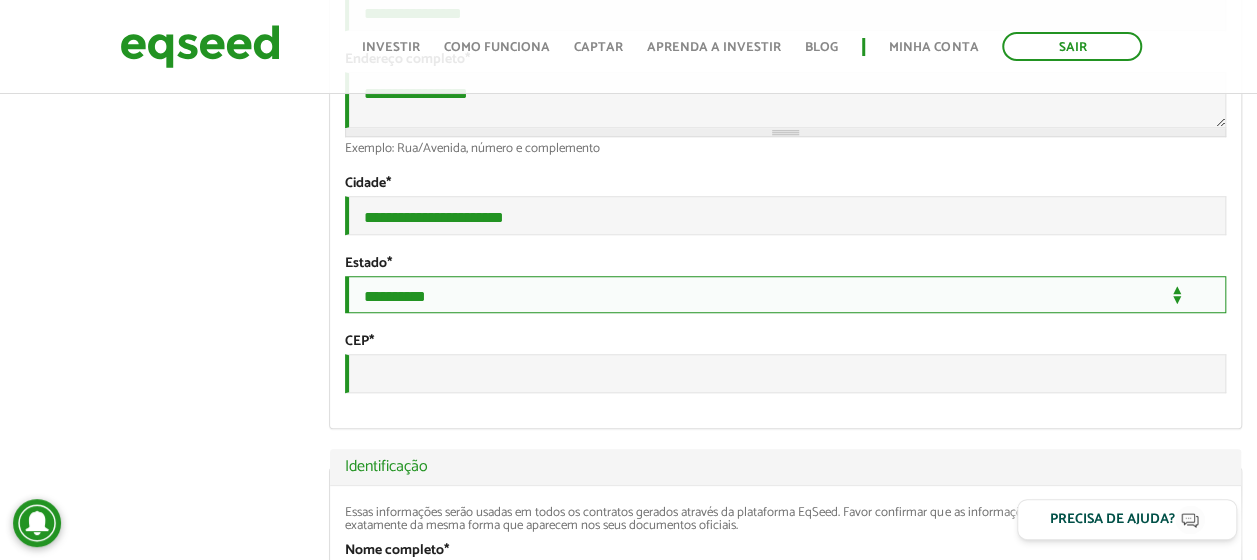 click on "**********" at bounding box center [785, 294] 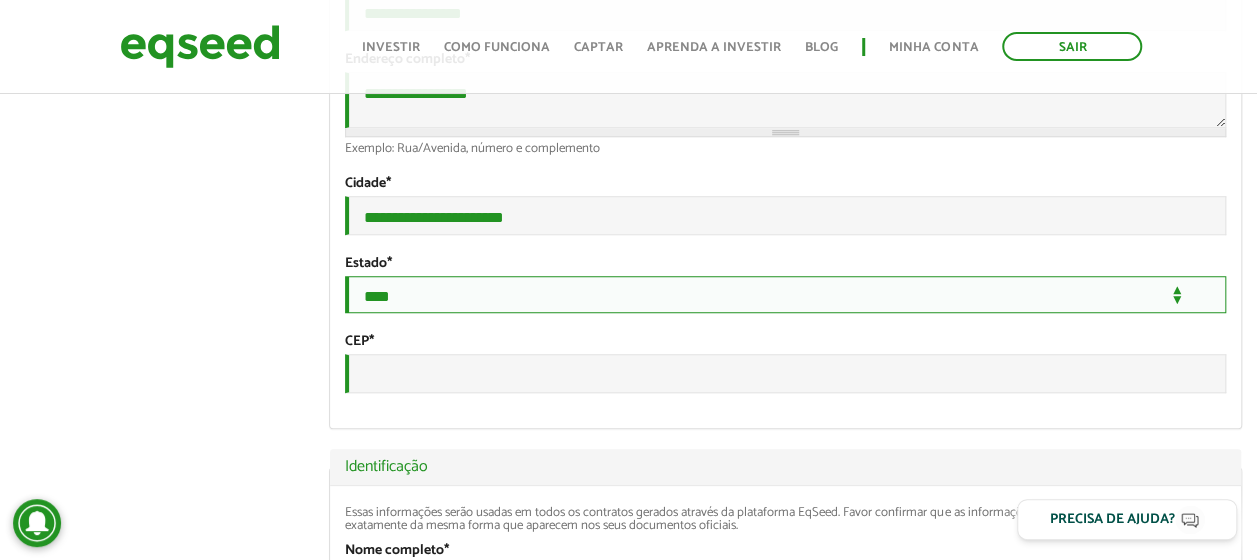 click on "**********" at bounding box center (785, 294) 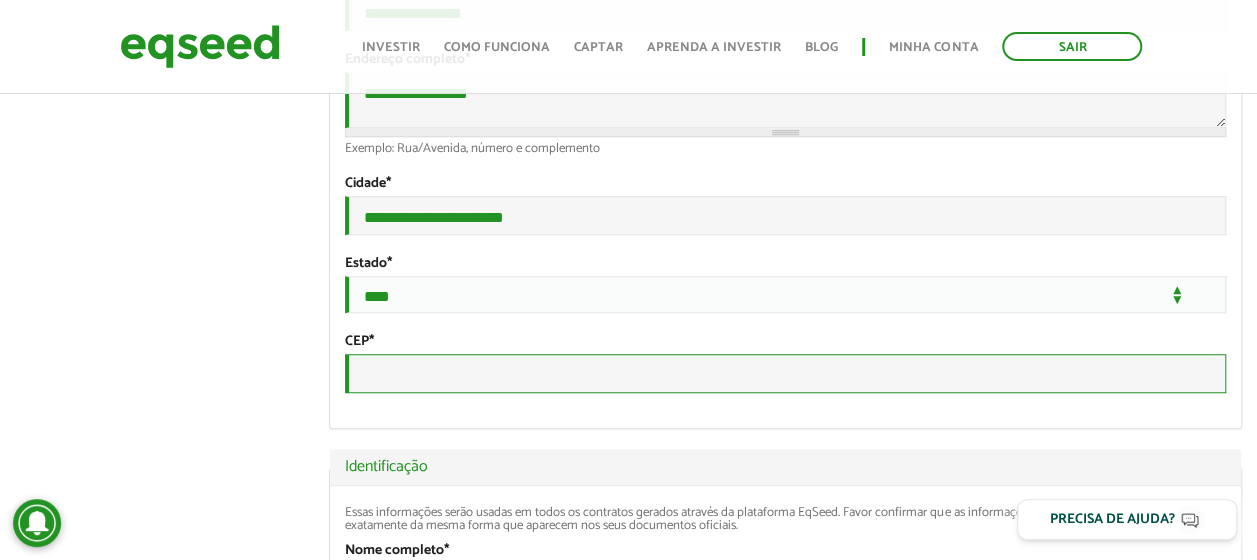 click on "CEP  *" at bounding box center [785, 373] 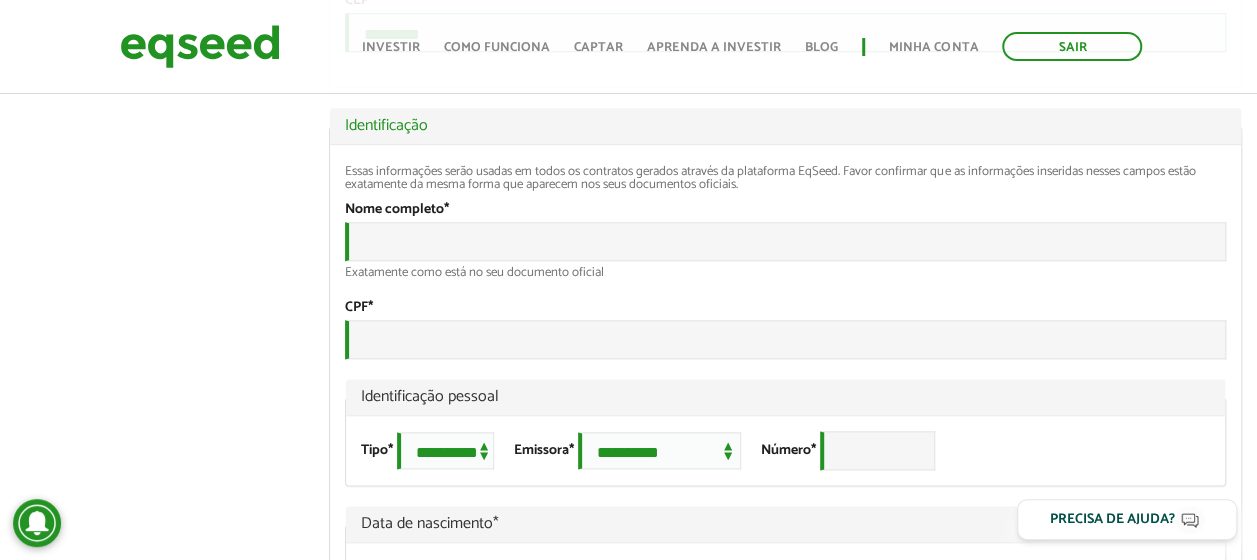scroll, scrollTop: 1121, scrollLeft: 0, axis: vertical 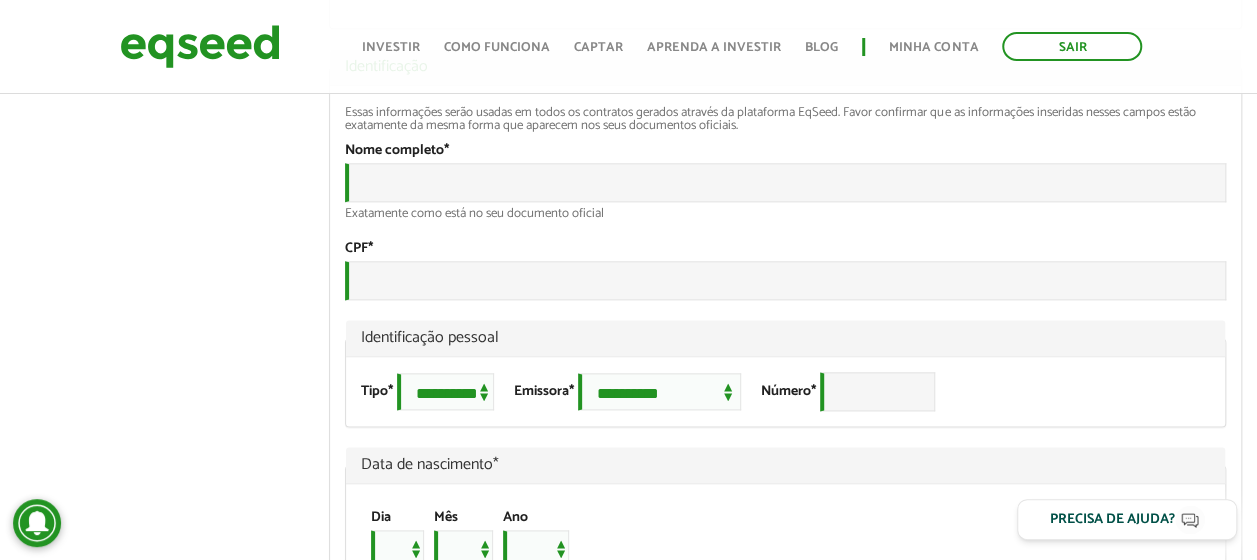 type on "*********" 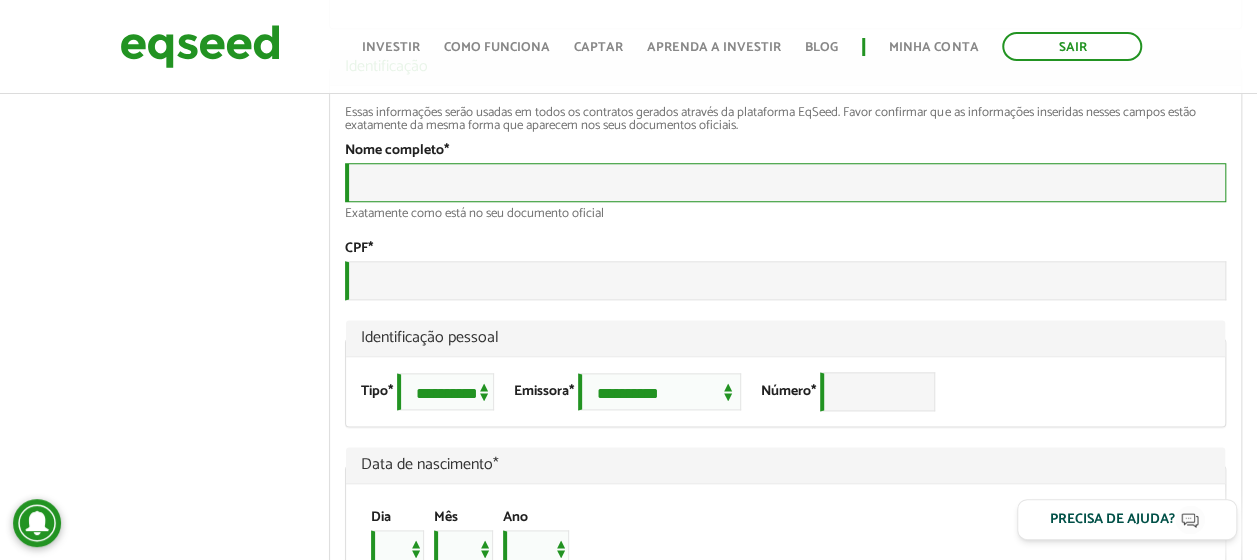 click on "Nome completo  *" at bounding box center (785, 182) 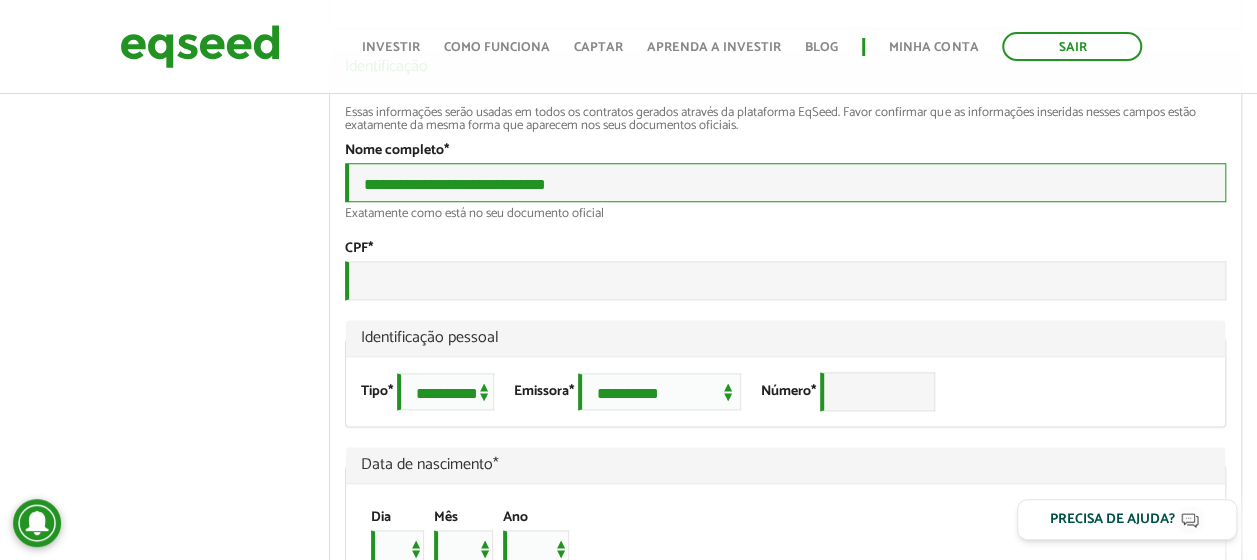 type on "**********" 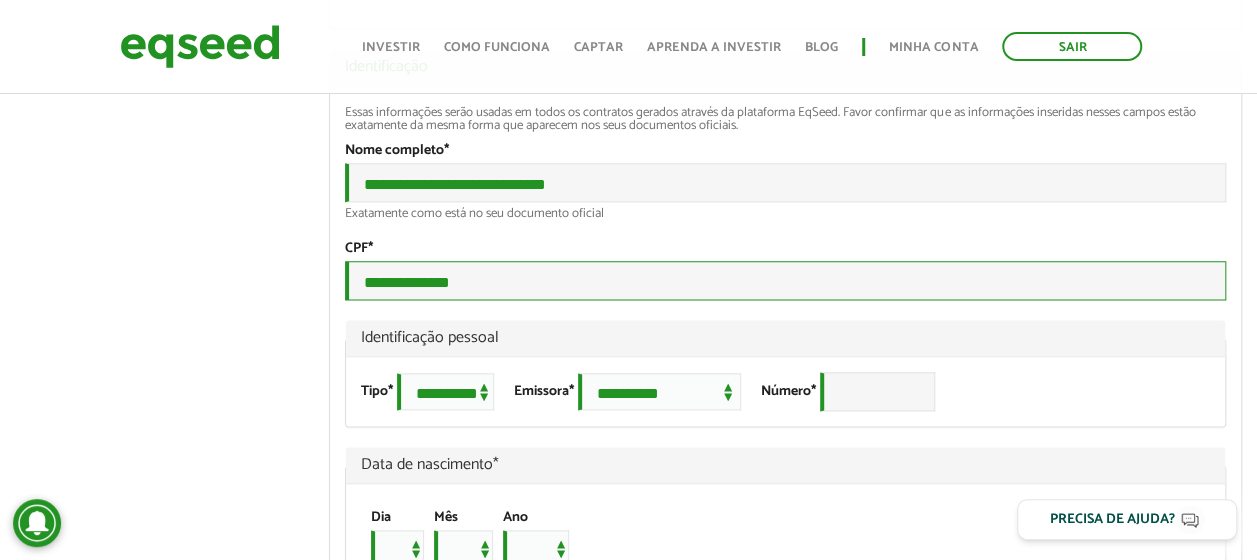 type on "**********" 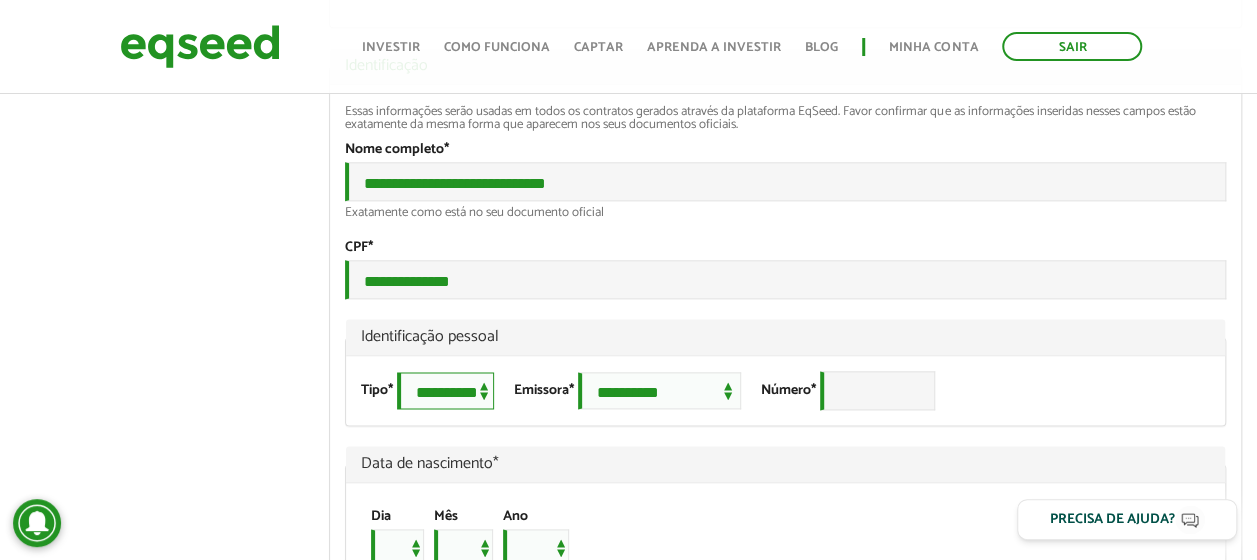 scroll, scrollTop: 1321, scrollLeft: 0, axis: vertical 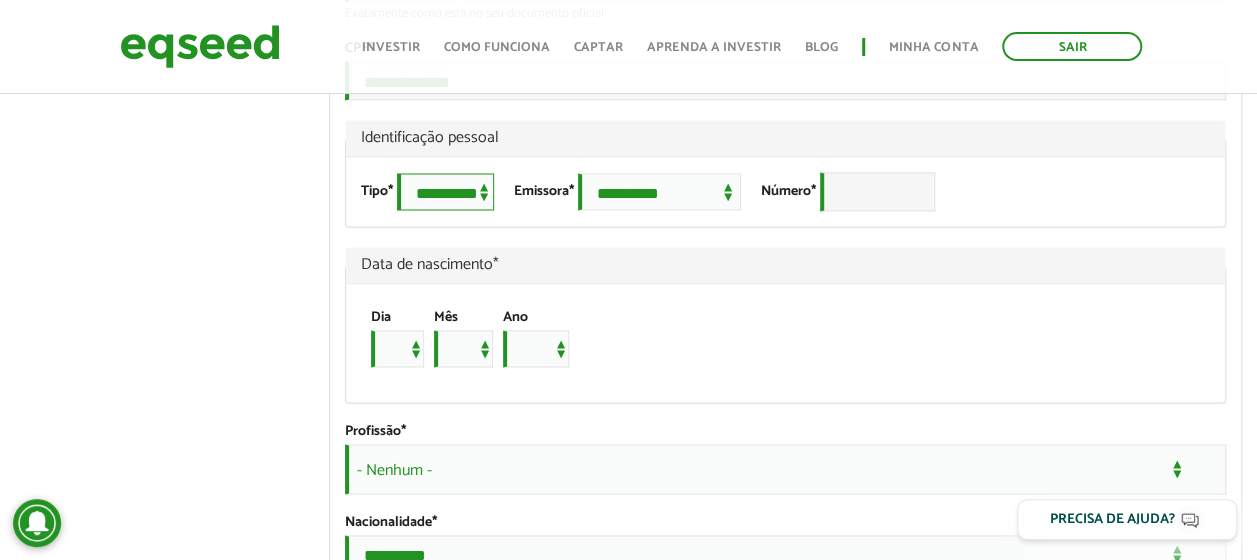 click on "**********" at bounding box center [445, 191] 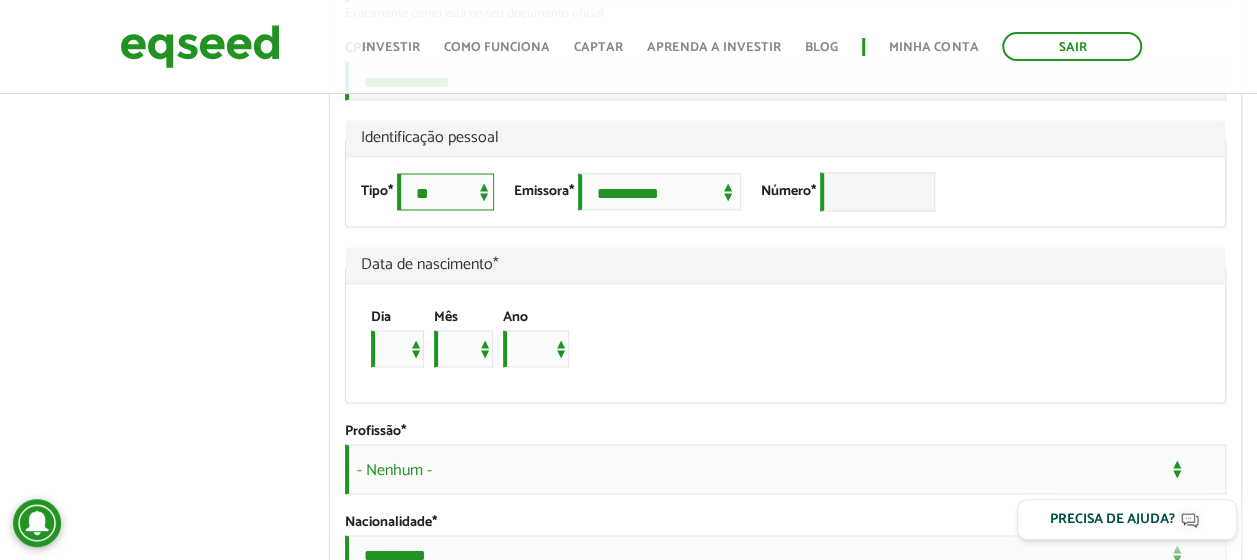 click on "**********" at bounding box center (445, 191) 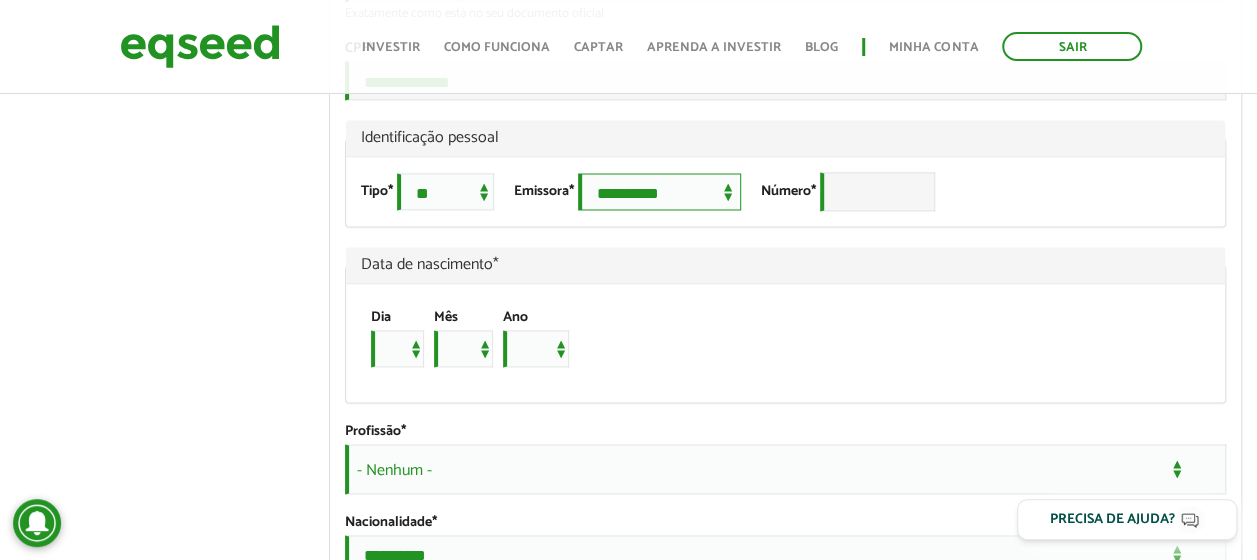 click on "**********" at bounding box center [659, 191] 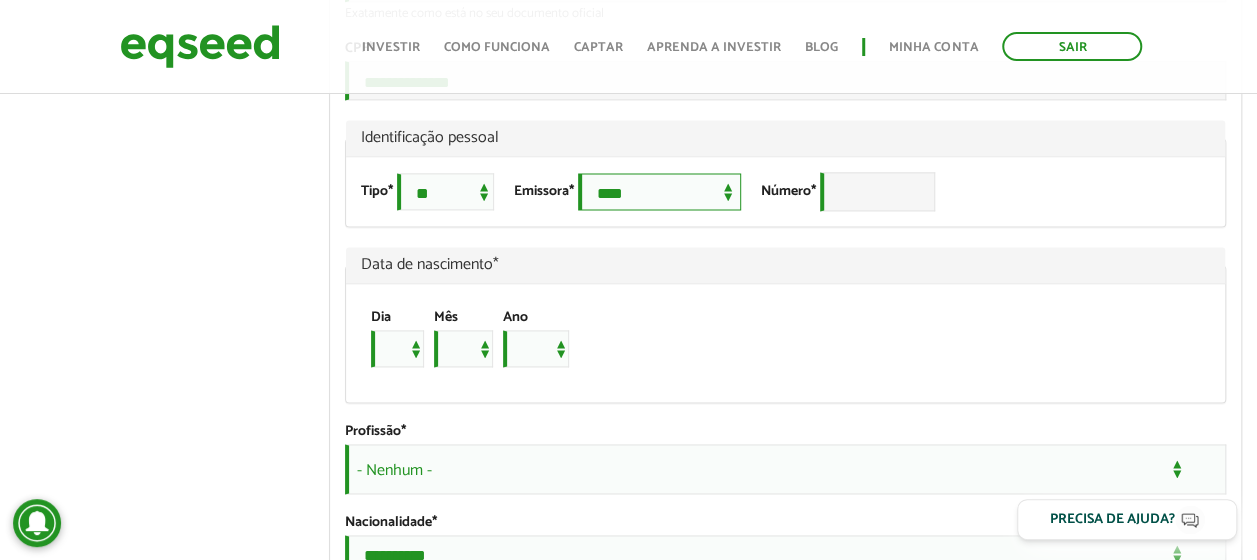 click on "**********" at bounding box center (659, 191) 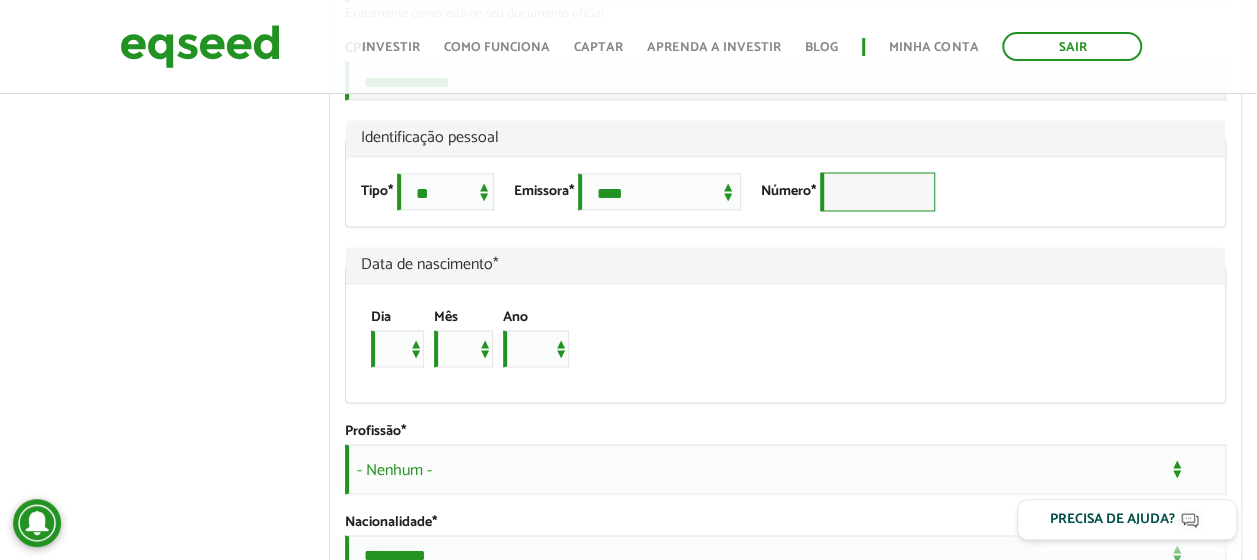 click on "Número  *" at bounding box center [877, 191] 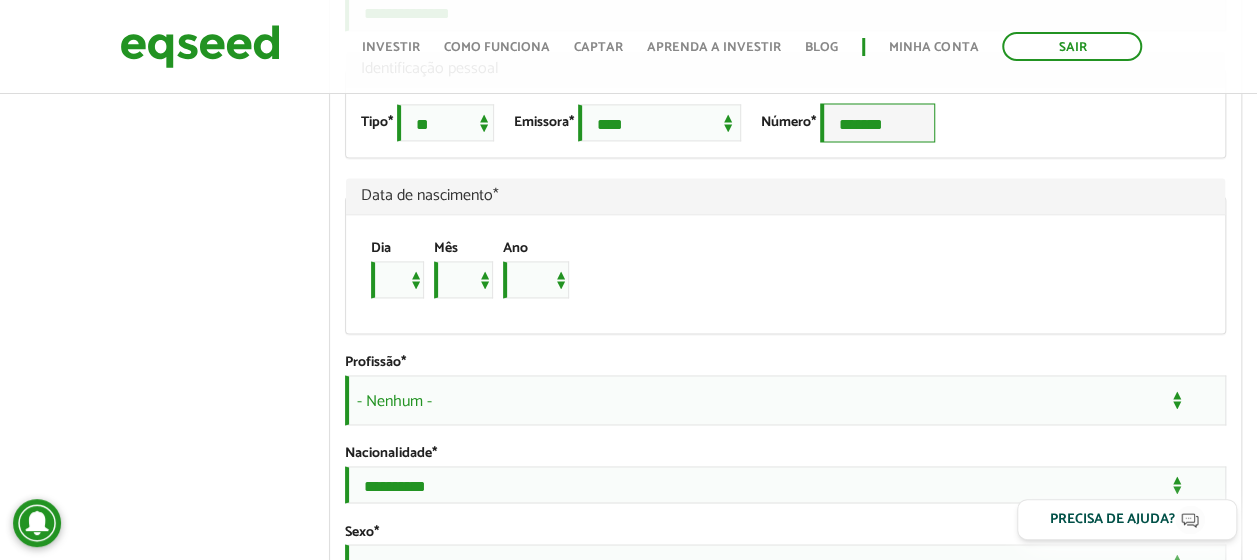 scroll, scrollTop: 1421, scrollLeft: 0, axis: vertical 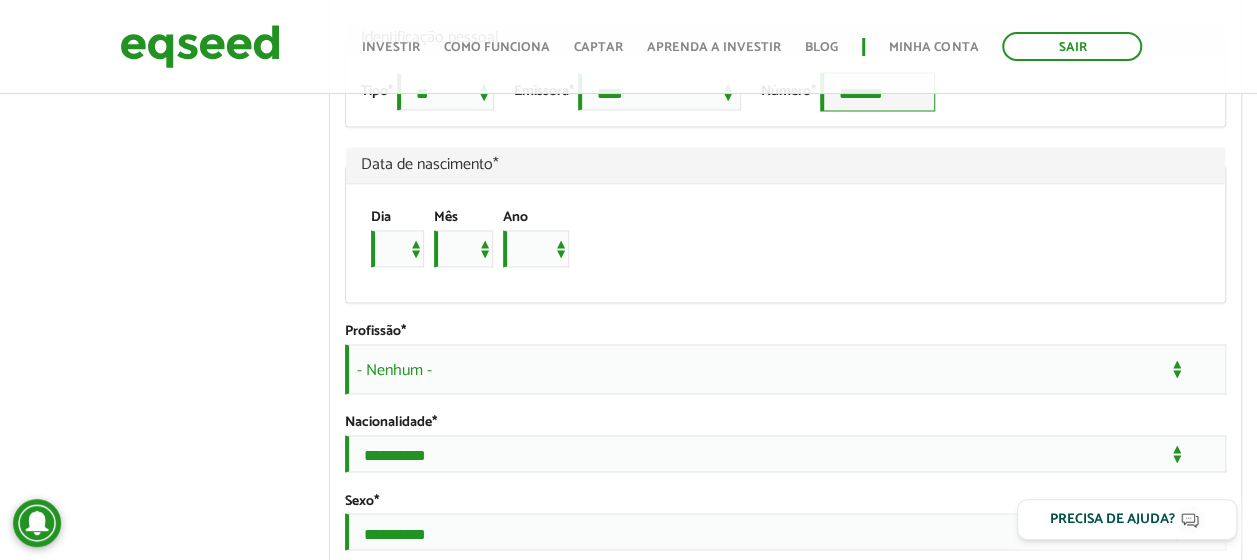 type on "*******" 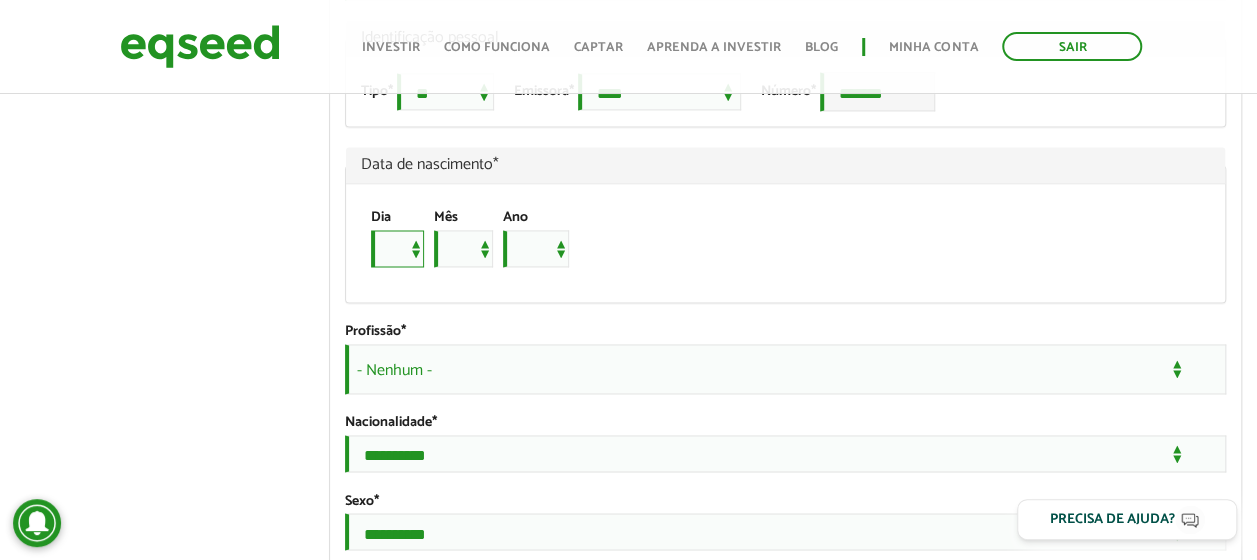 click on "* * * * * * * * * ** ** ** ** ** ** ** ** ** ** ** ** ** ** ** ** ** ** ** ** ** **" at bounding box center [397, 248] 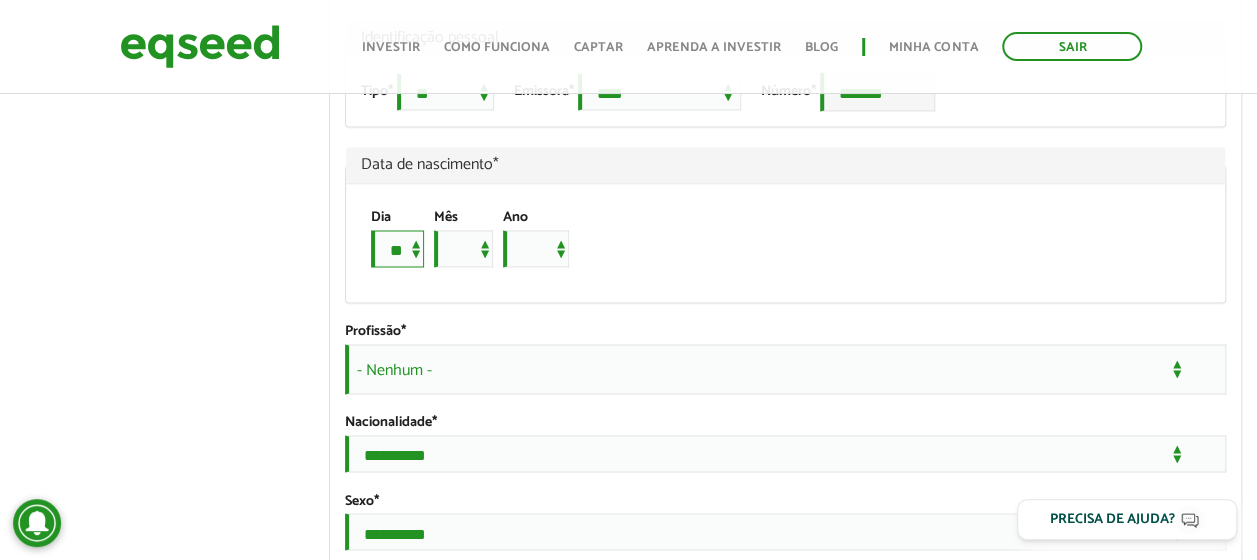 click on "* * * * * * * * * ** ** ** ** ** ** ** ** ** ** ** ** ** ** ** ** ** ** ** ** ** **" at bounding box center (397, 248) 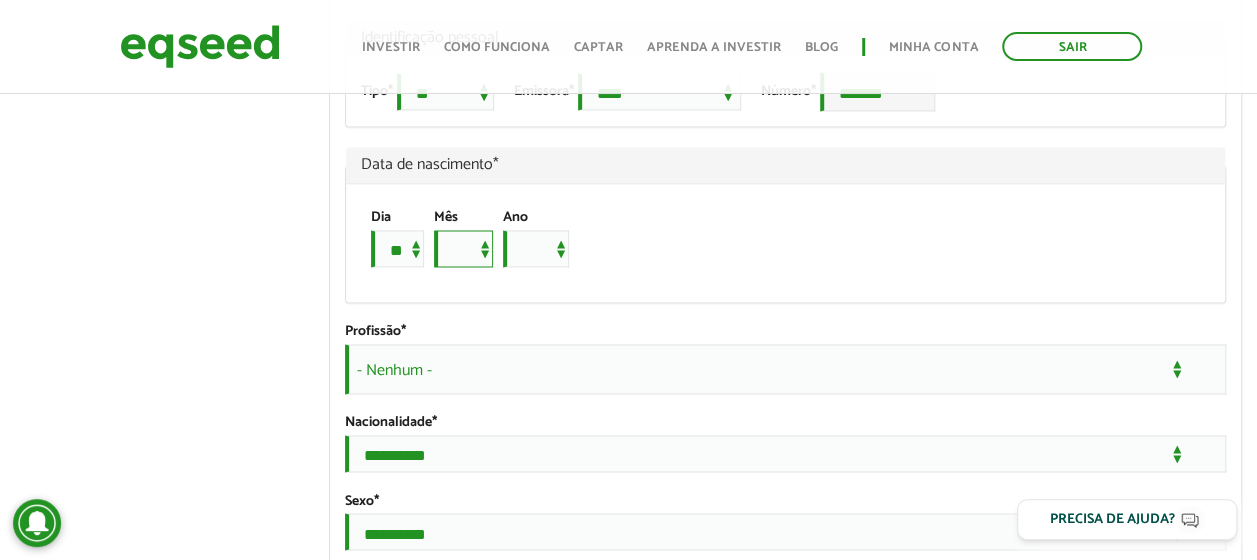click on "*** *** *** *** *** *** *** *** *** *** *** ***" at bounding box center [463, 248] 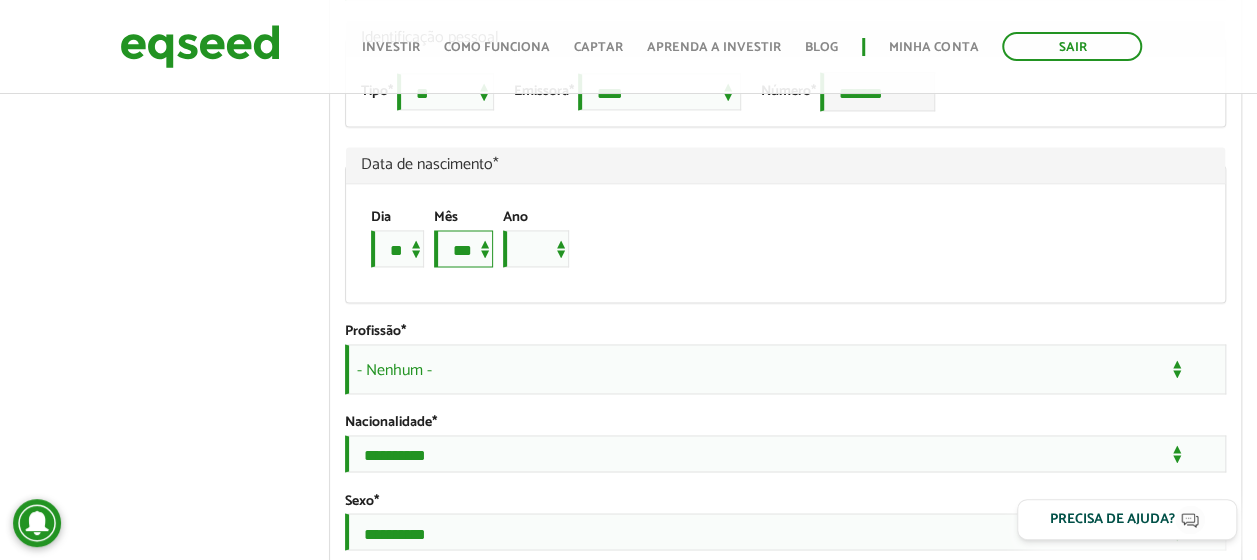 click on "*** *** *** *** *** *** *** *** *** *** *** ***" at bounding box center [463, 248] 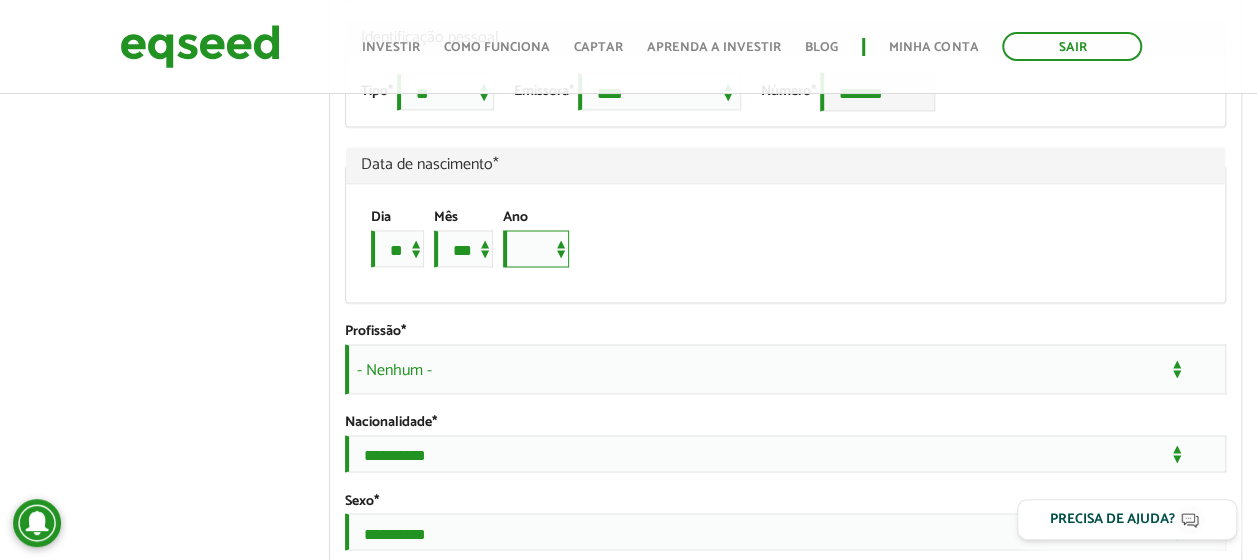 click on "**** **** **** **** **** **** **** **** **** **** **** **** **** **** **** **** **** **** **** **** **** **** **** **** **** **** **** **** **** **** **** **** **** **** **** **** **** **** **** **** **** **** **** **** **** **** **** **** **** **** **** **** **** **** **** **** **** **** **** **** **** **** **** **** **** **** **** **** **** **** **** **** **** **** **** **** **** **** **** **** **** **** **** **** **** **** **** **** **** **** **** **** **** **** **** **** **** **** **** **** **** **** **** **** **** **** **** **** **** **** **** **** **** **** **** **** **** **** **** **** **** **** **** **** **** ****" at bounding box center [536, 248] 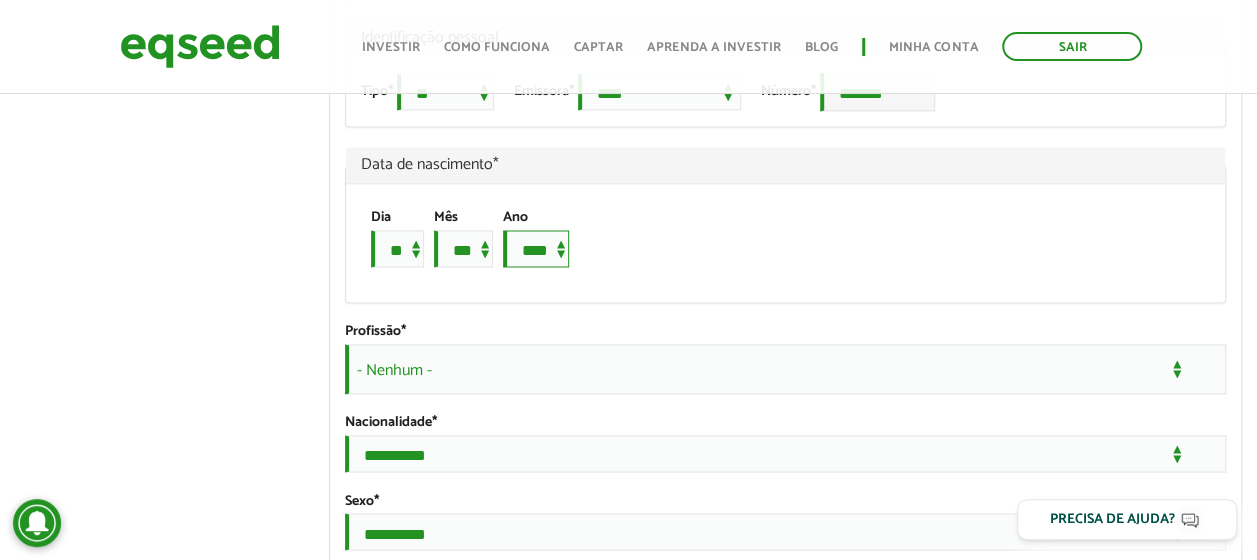 click on "**** **** **** **** **** **** **** **** **** **** **** **** **** **** **** **** **** **** **** **** **** **** **** **** **** **** **** **** **** **** **** **** **** **** **** **** **** **** **** **** **** **** **** **** **** **** **** **** **** **** **** **** **** **** **** **** **** **** **** **** **** **** **** **** **** **** **** **** **** **** **** **** **** **** **** **** **** **** **** **** **** **** **** **** **** **** **** **** **** **** **** **** **** **** **** **** **** **** **** **** **** **** **** **** **** **** **** **** **** **** **** **** **** **** **** **** **** **** **** **** **** **** **** **** **** ****" at bounding box center (536, 248) 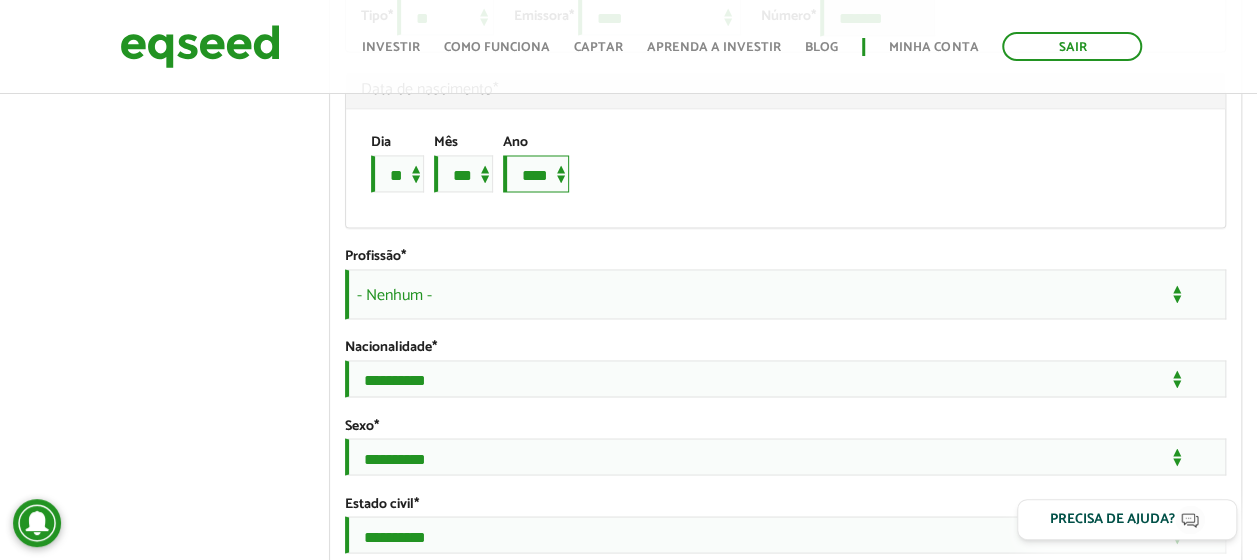 scroll, scrollTop: 1621, scrollLeft: 0, axis: vertical 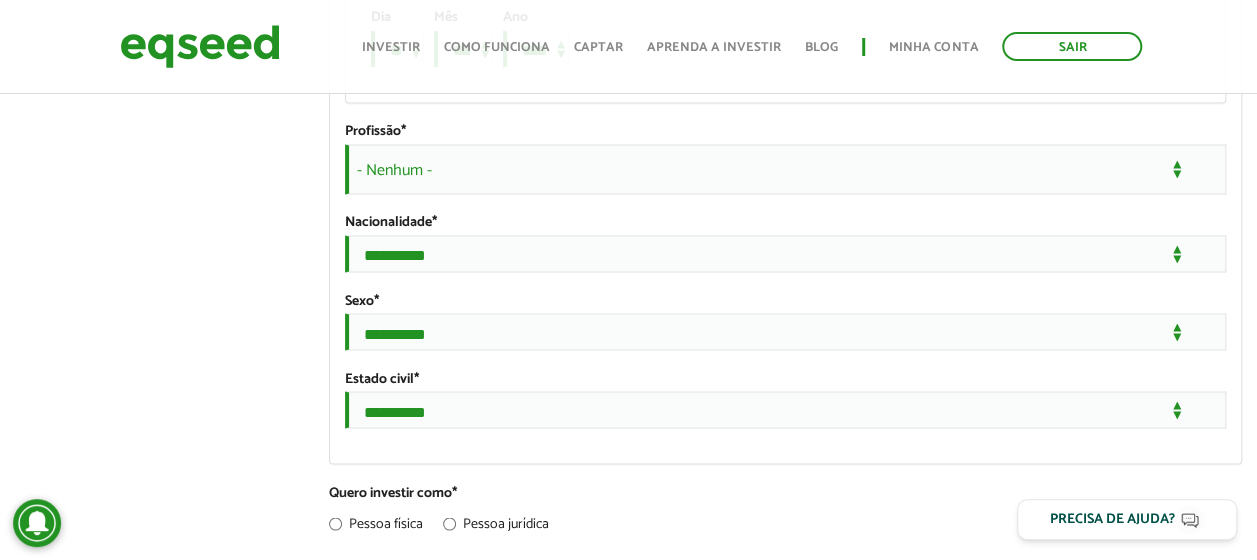 click on "- Nenhum -" at bounding box center (785, 169) 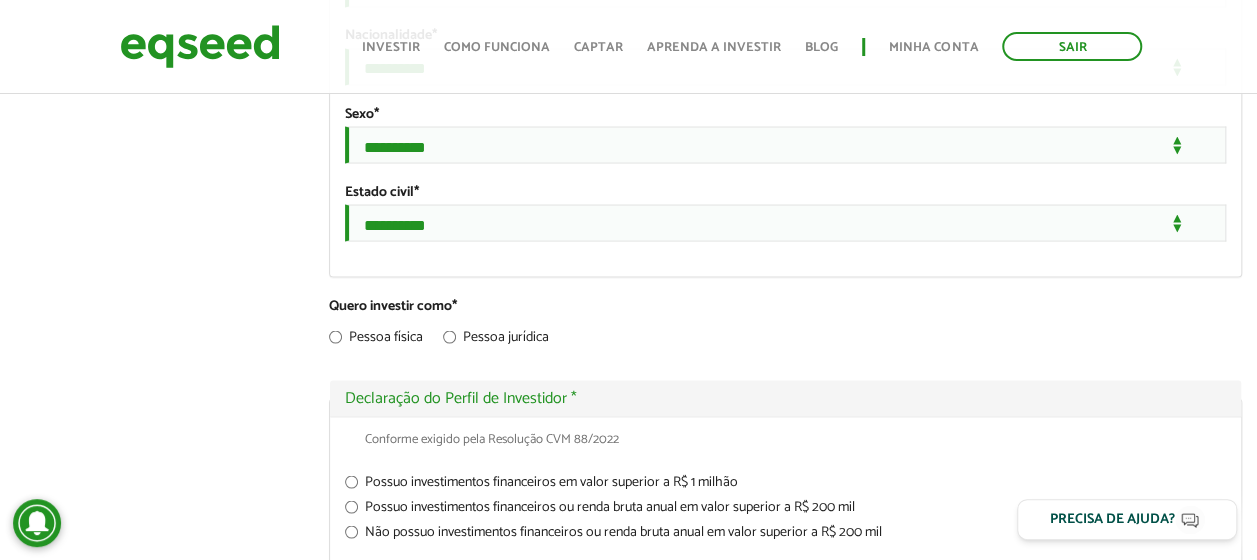 scroll, scrollTop: 1821, scrollLeft: 0, axis: vertical 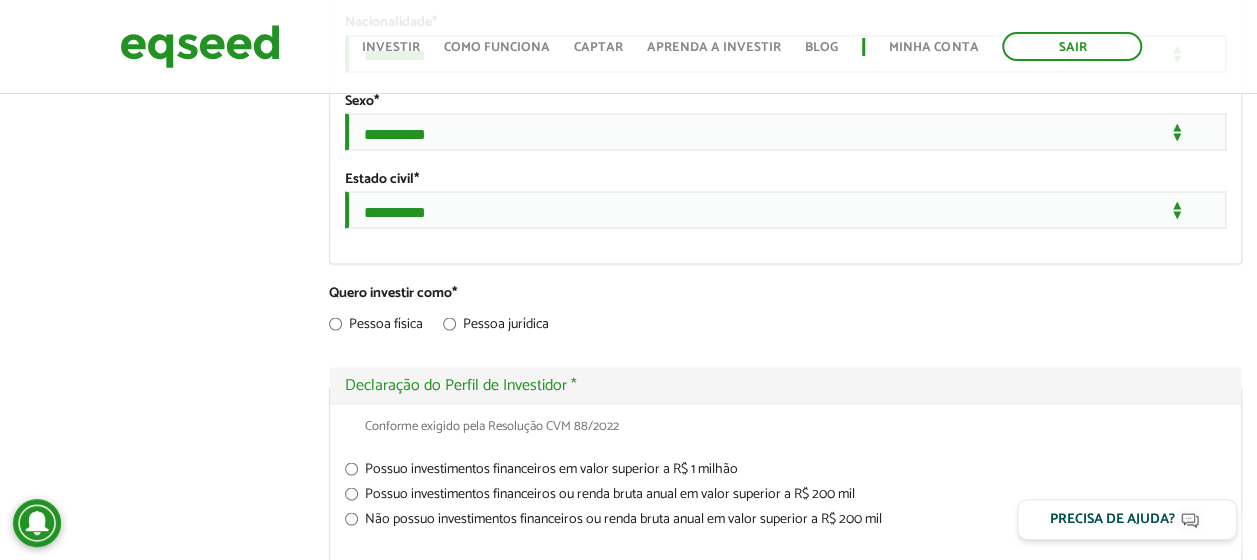 click on "**********" at bounding box center [785, 53] 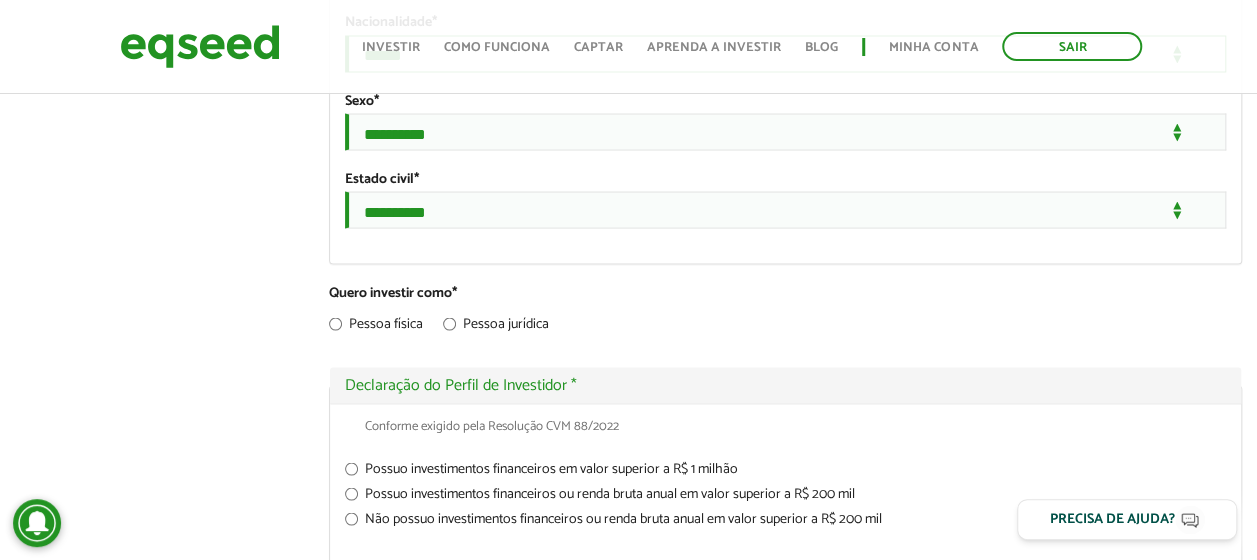 click on "**********" at bounding box center [785, 53] 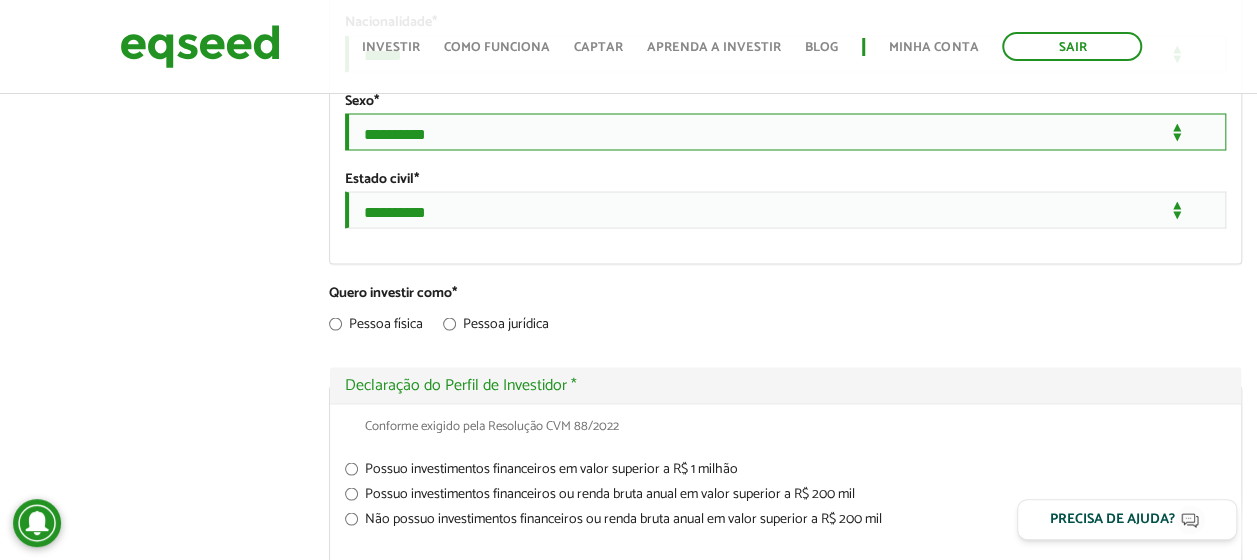 click on "**********" at bounding box center [785, 131] 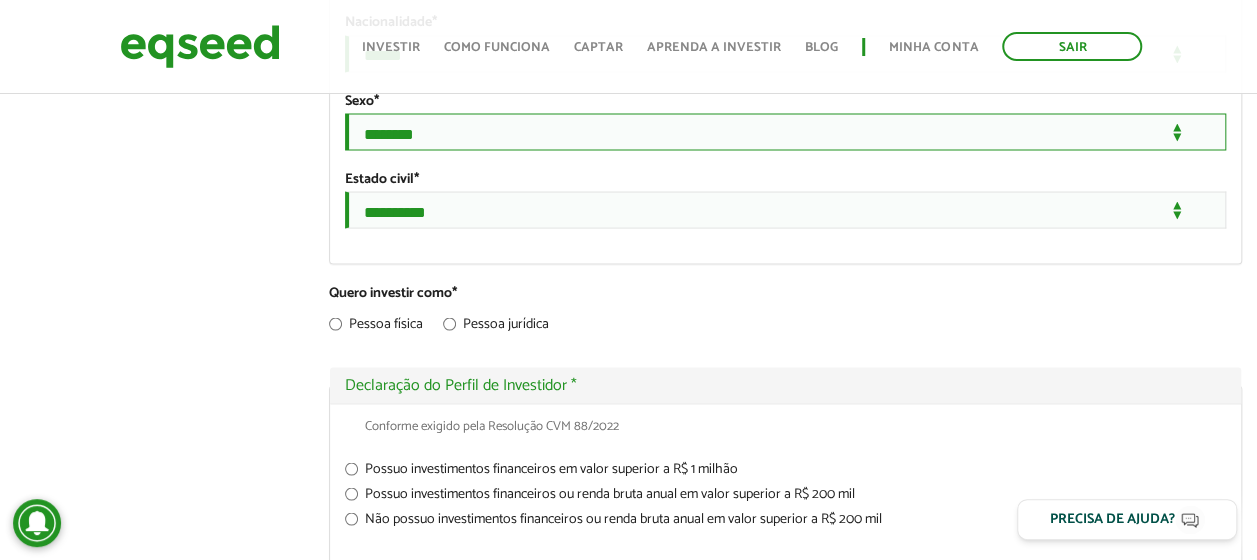 click on "**********" at bounding box center [785, 131] 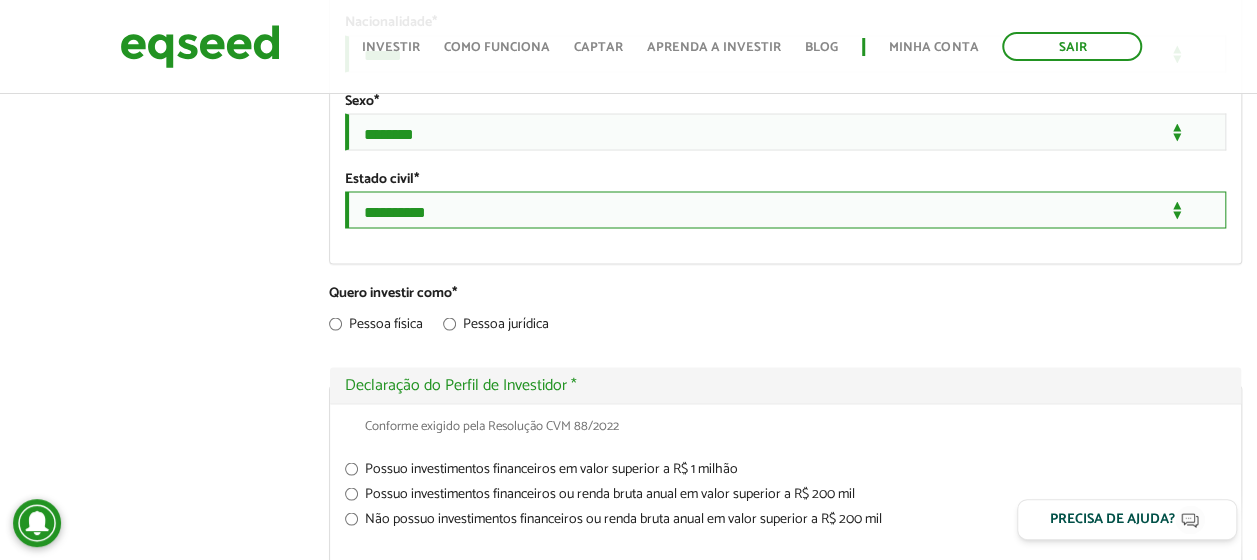click on "**********" at bounding box center [785, 209] 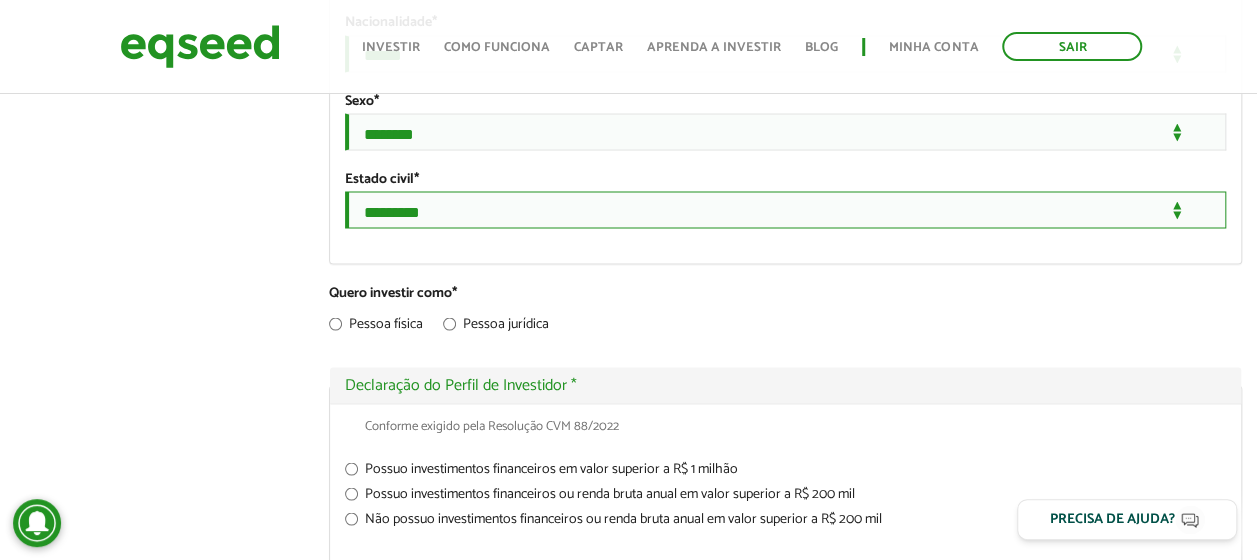 click on "**********" at bounding box center (785, 209) 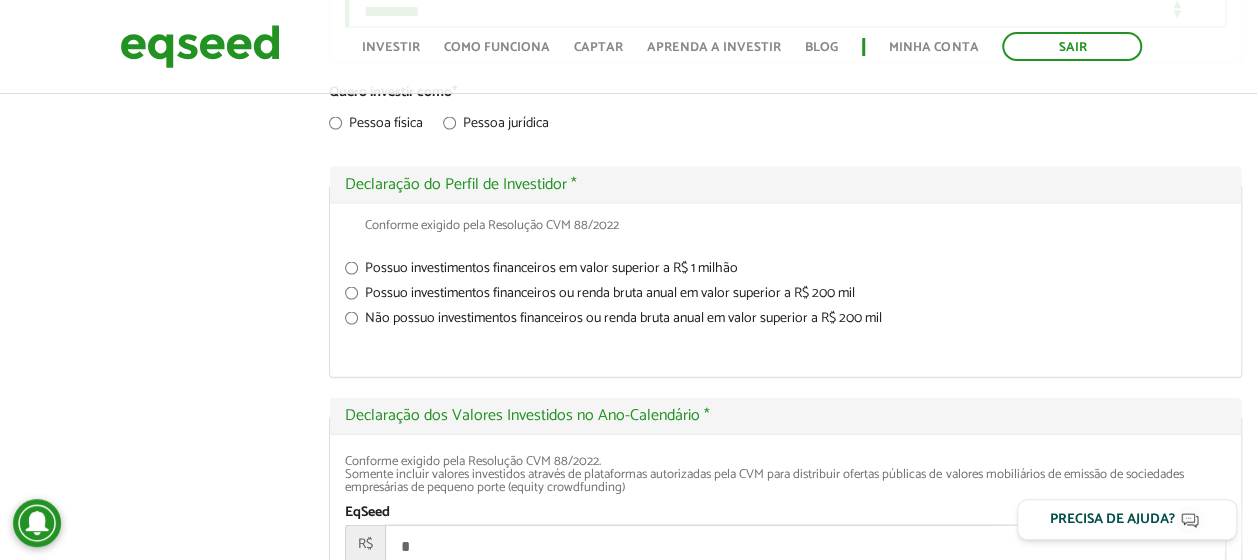 scroll, scrollTop: 2121, scrollLeft: 0, axis: vertical 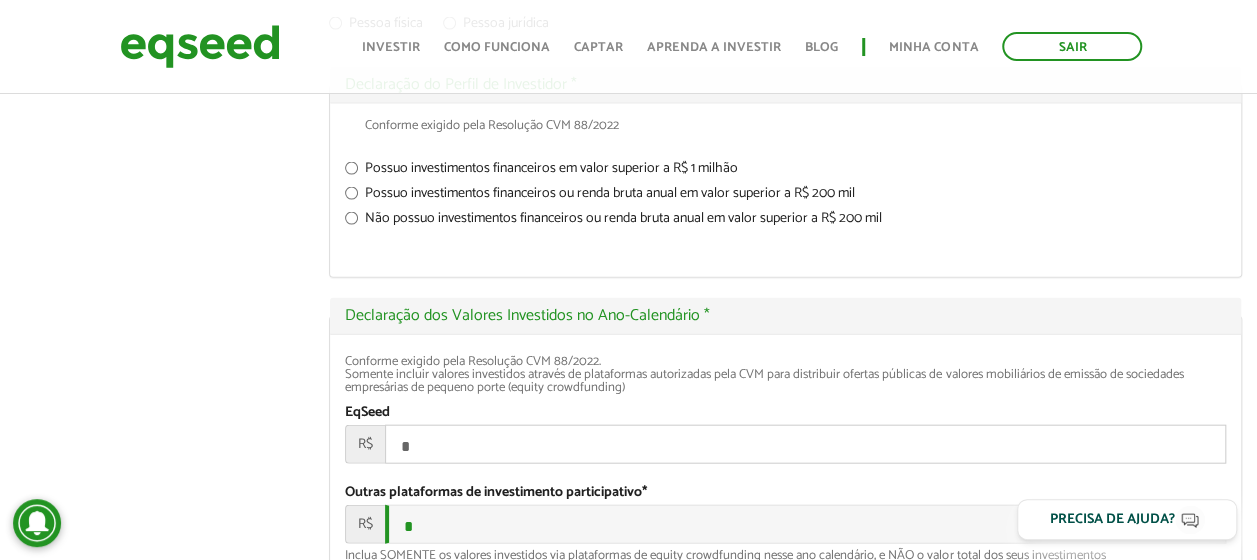 click on "Não possuo investimentos financeiros ou renda bruta anual em valor superior a R$ 200 mil" at bounding box center (785, 222) 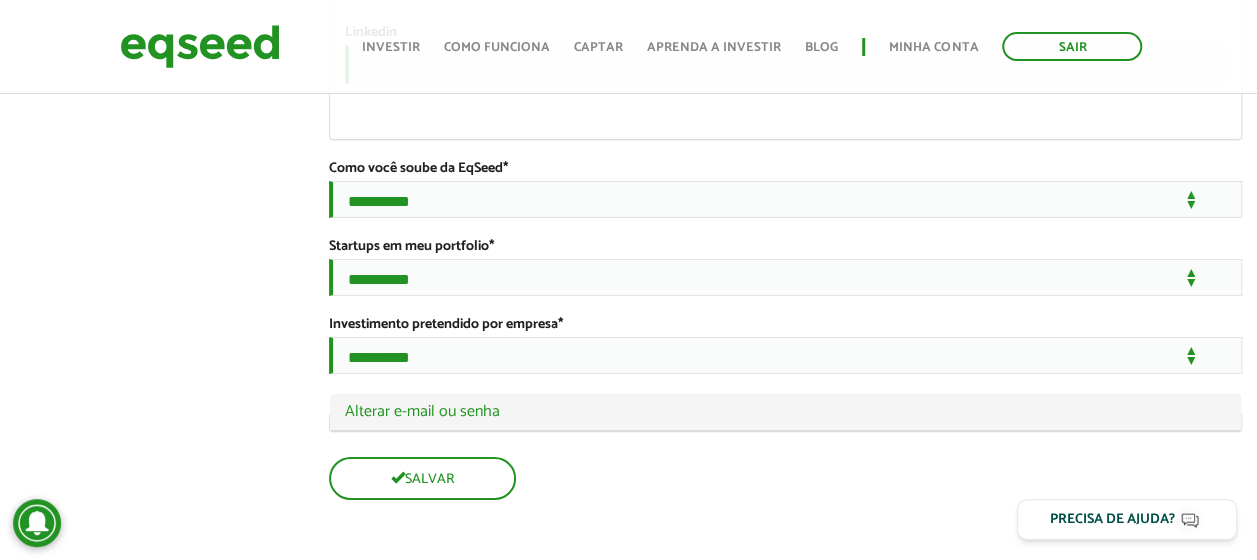 scroll, scrollTop: 3601, scrollLeft: 0, axis: vertical 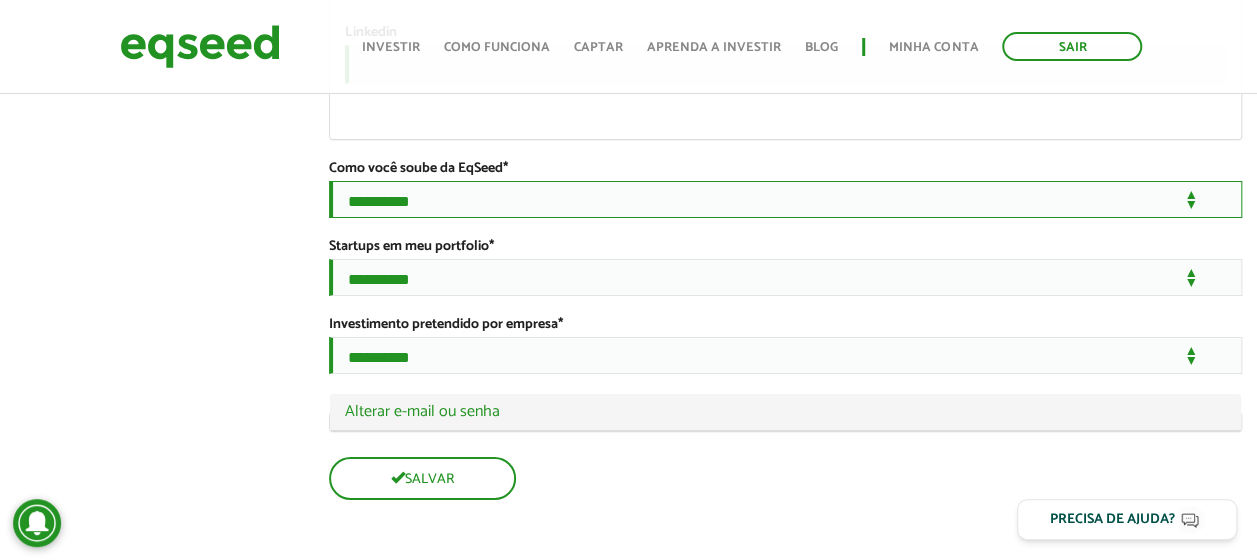 click on "**********" at bounding box center (785, 199) 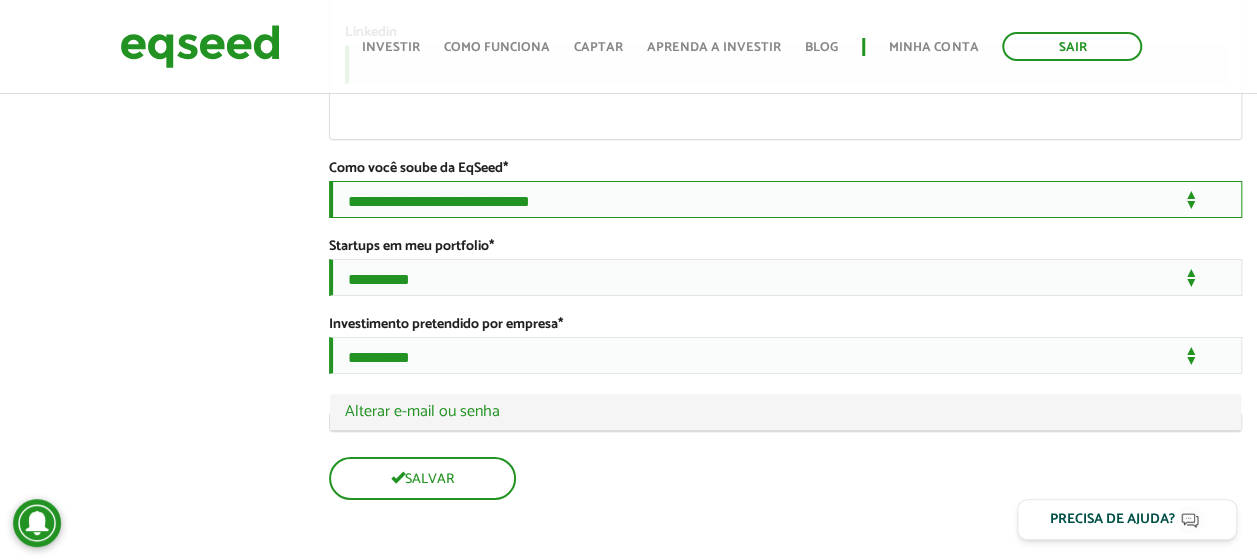 click on "**********" at bounding box center [785, 199] 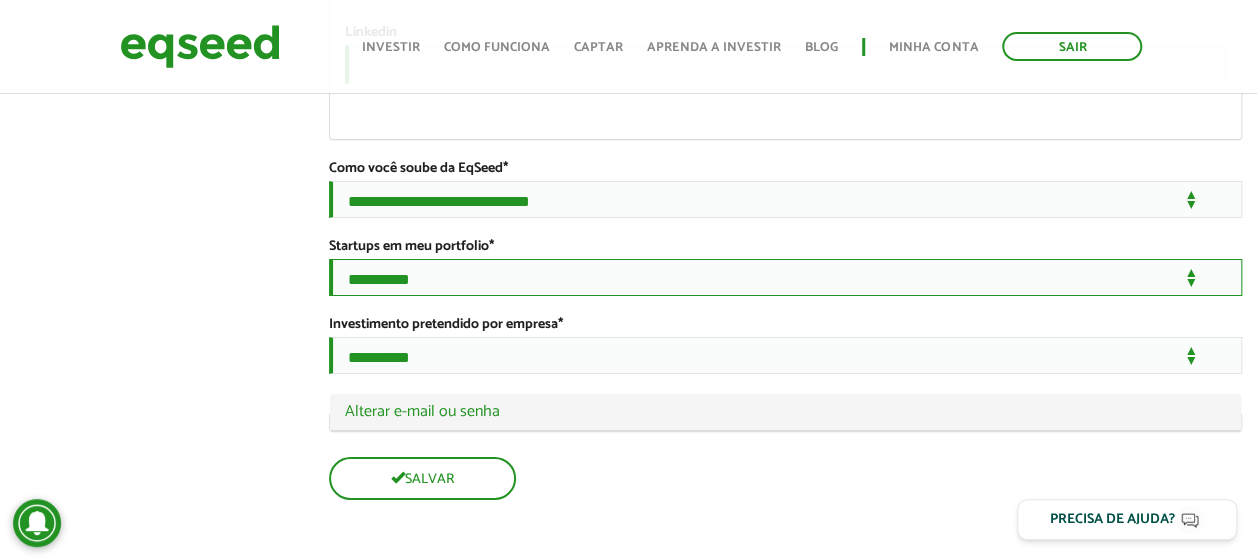 click on "**********" at bounding box center [785, 277] 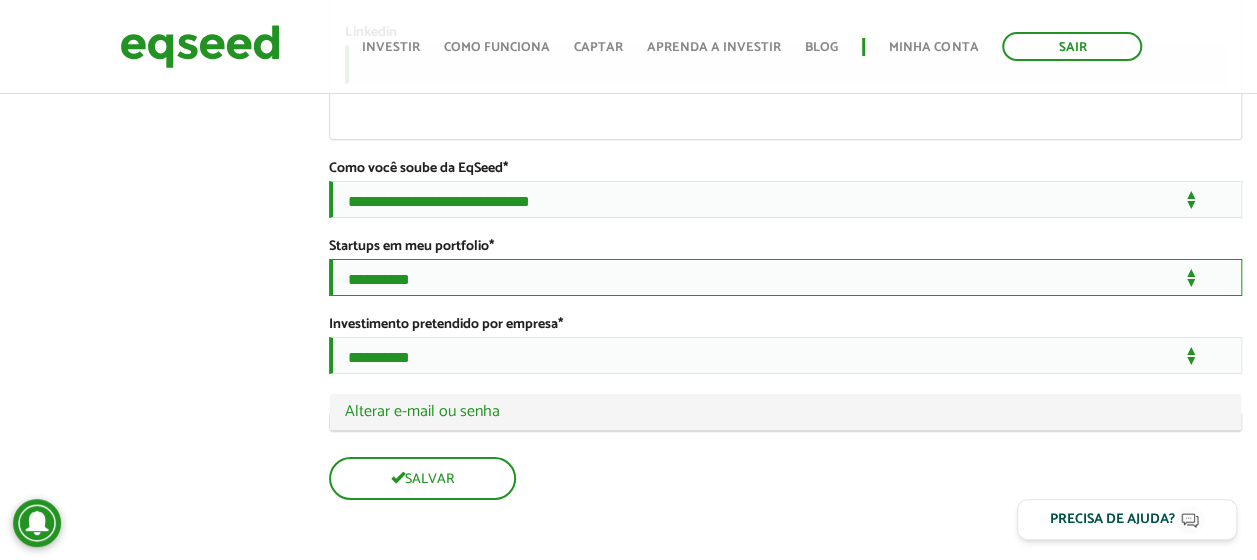 click on "**********" at bounding box center [785, 277] 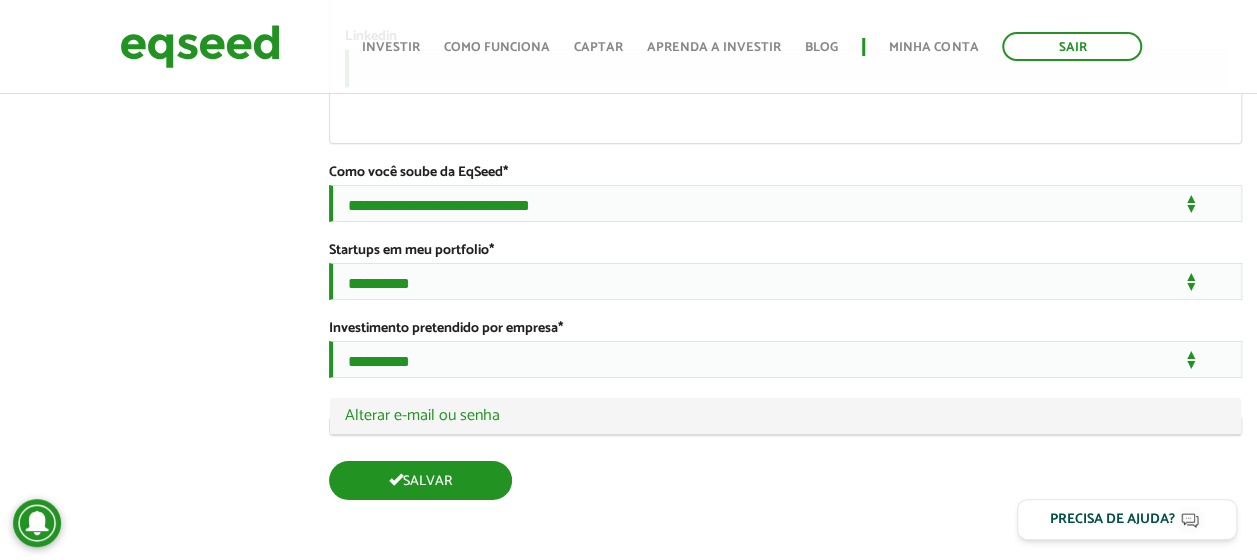 scroll, scrollTop: 3597, scrollLeft: 0, axis: vertical 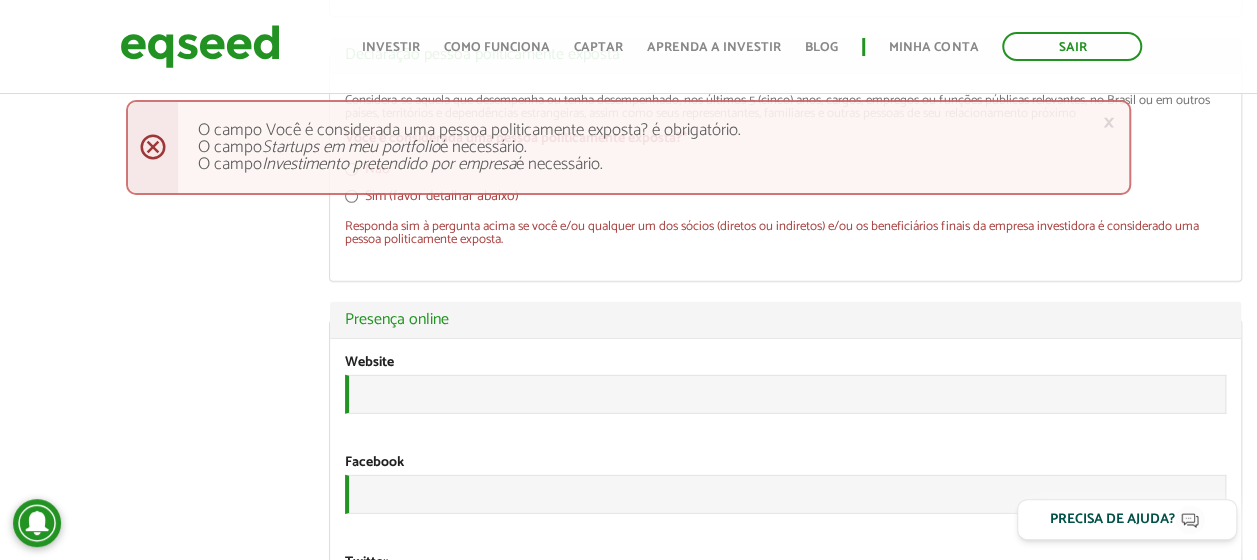 click on "Sim (favor detalhar abaixo)" at bounding box center [432, 200] 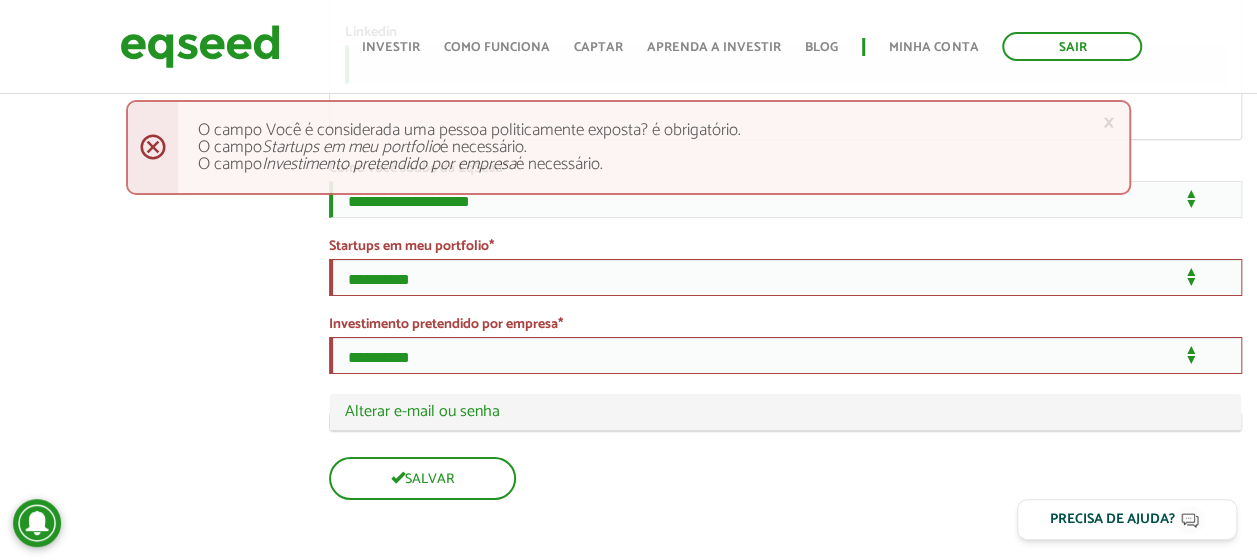 scroll, scrollTop: 3501, scrollLeft: 0, axis: vertical 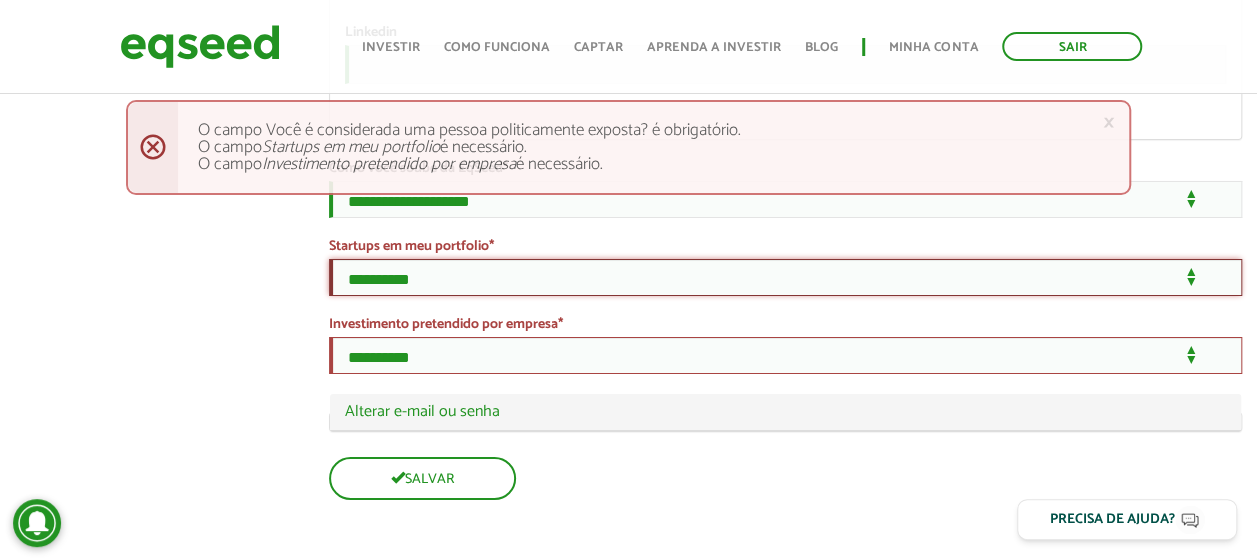 click on "**********" at bounding box center (785, 277) 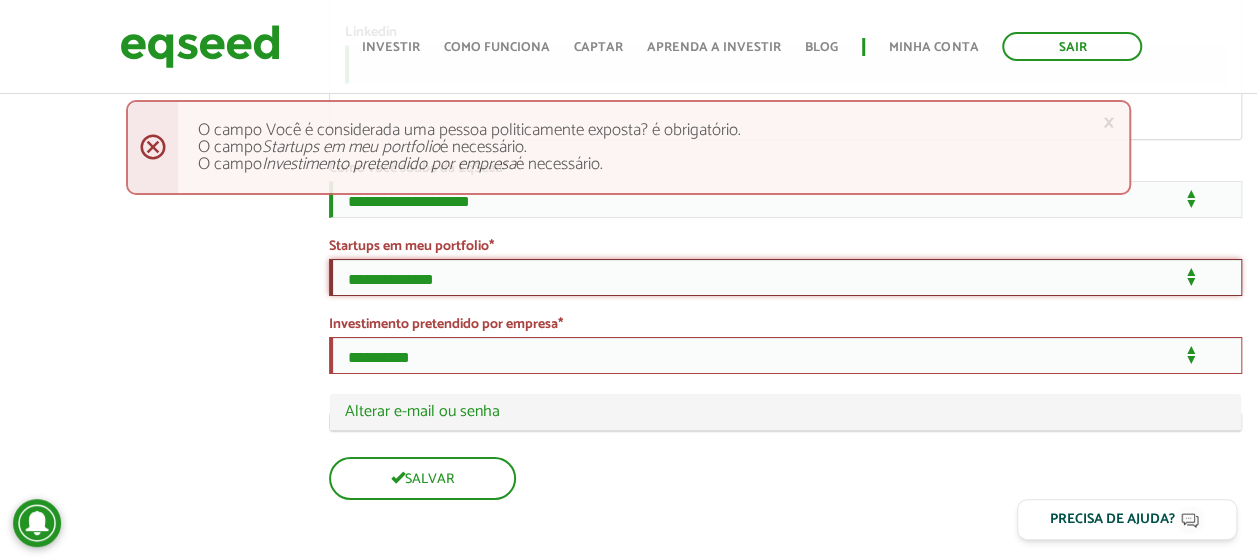 click on "**********" at bounding box center [785, 277] 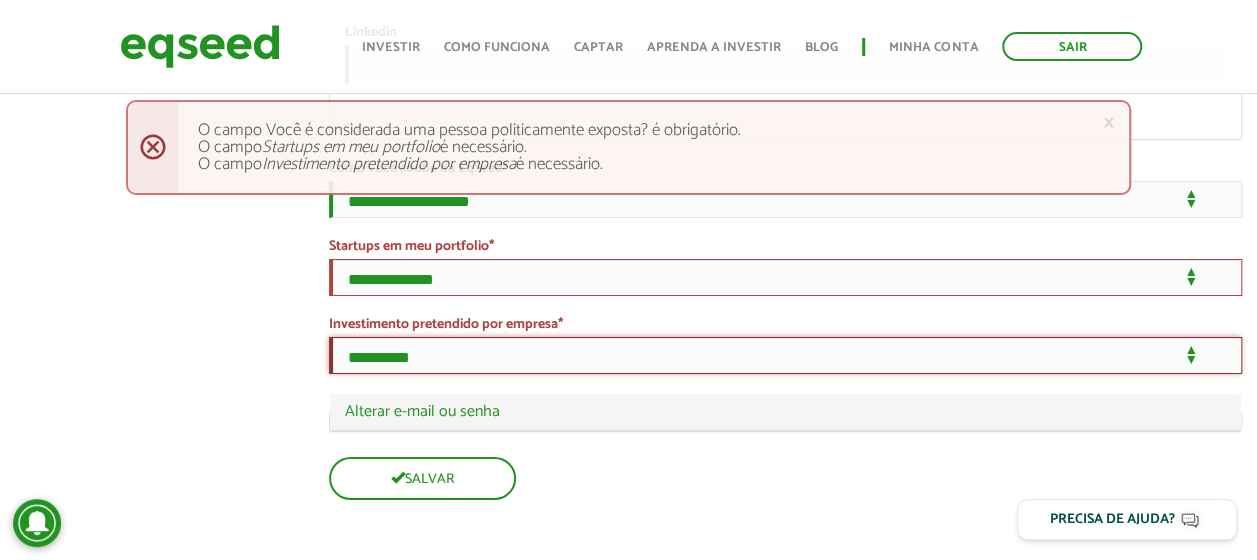 click on "**********" at bounding box center (785, 355) 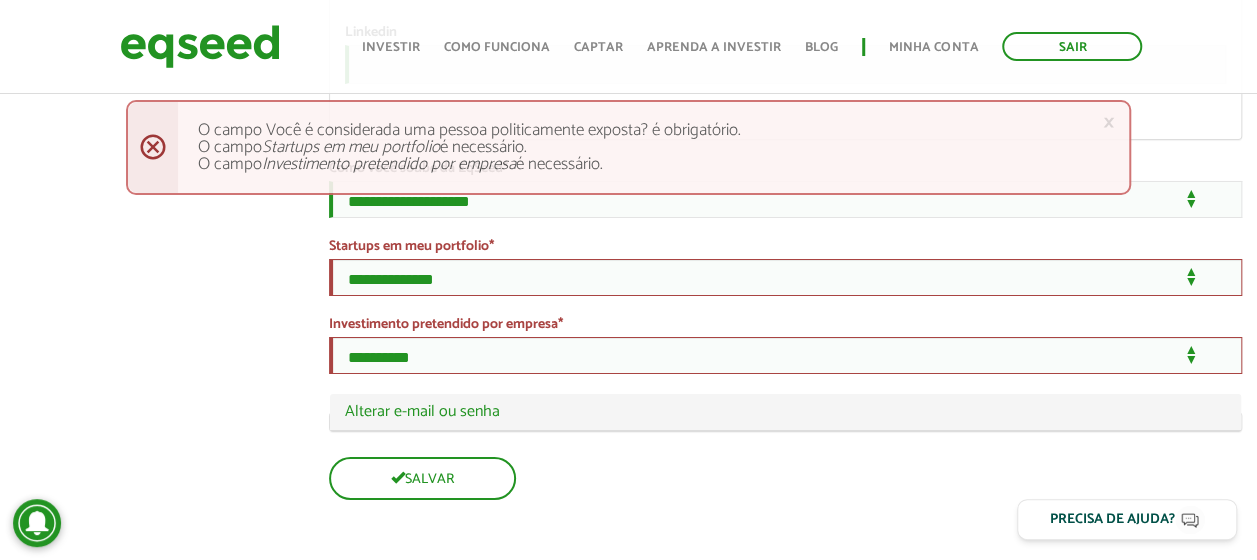 click on "Jeniffer Marie
left_panel_close
Pessoal
person Meu perfil
finance_mode Minha simulação
work Meu portfólio
Jeniffer Marie
Abas primárias Perfil Público
Perfil Completo (aba ativa)
Ocultar Resumo
Foto
Enviar foto
Seu rosto virtual ou imagem. Imagens maiores que 1024x1024 pixels serão reduzidas.
Breve Biografia
Tornar o perfil básico público?
Com um perfil público, outros usuários registrados na Plataforma EqSeed conseguirão ver a sua foto e uma breve biografia sua." at bounding box center [628, -1400] 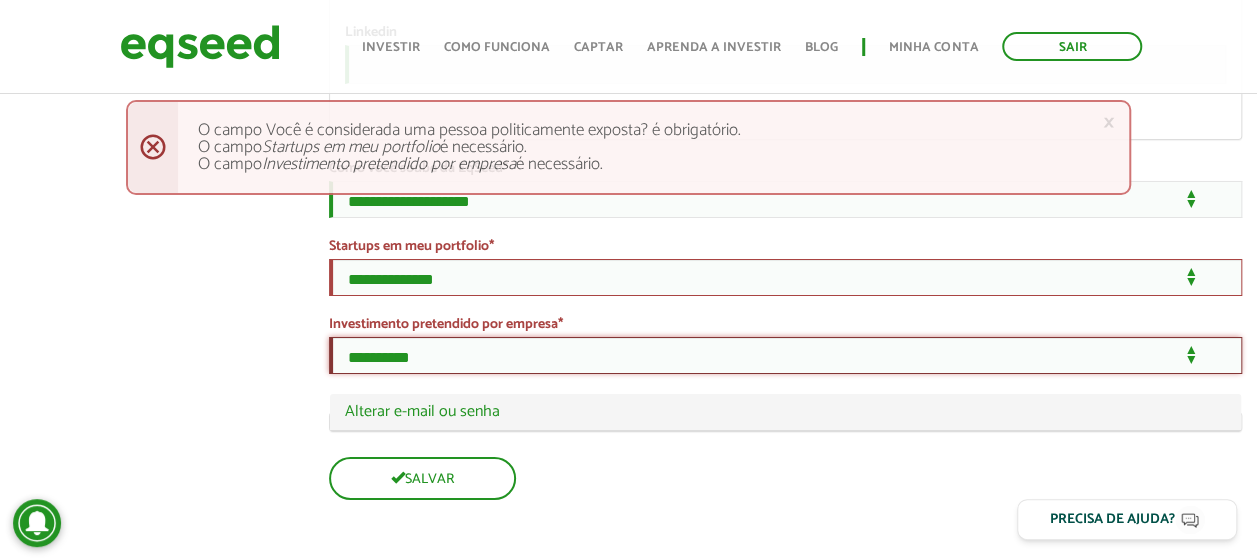 click on "**********" at bounding box center (785, 355) 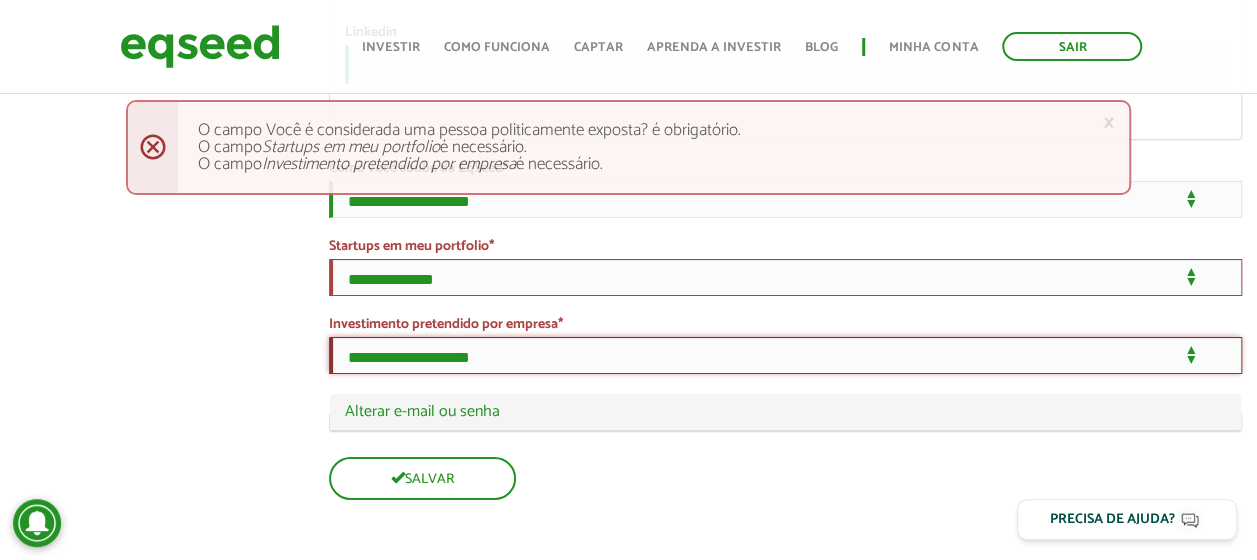 click on "**********" at bounding box center [785, 355] 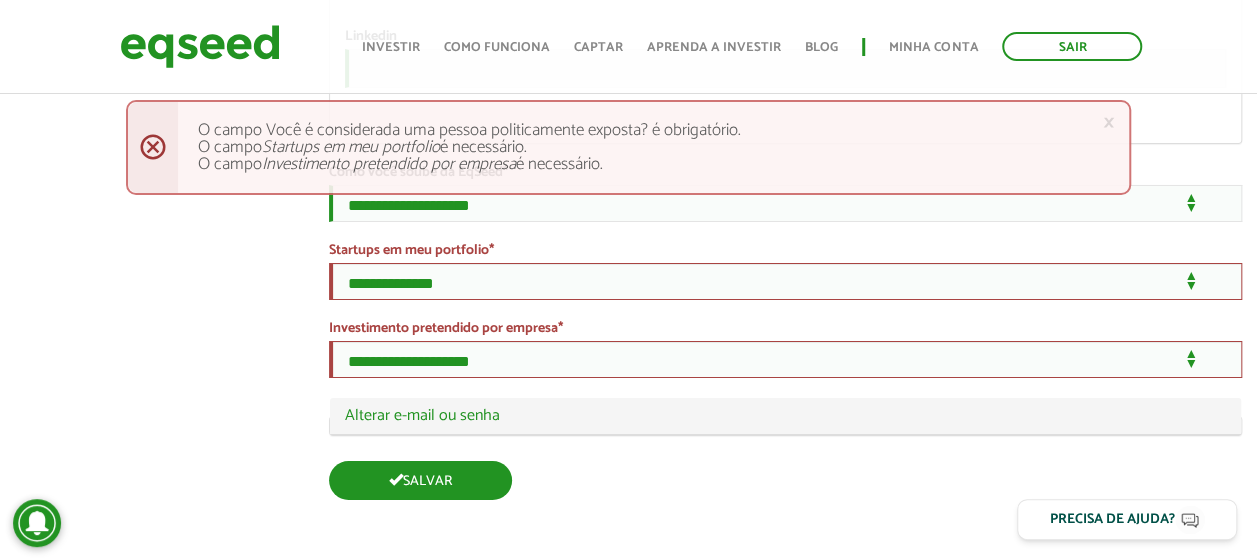 scroll, scrollTop: 3597, scrollLeft: 0, axis: vertical 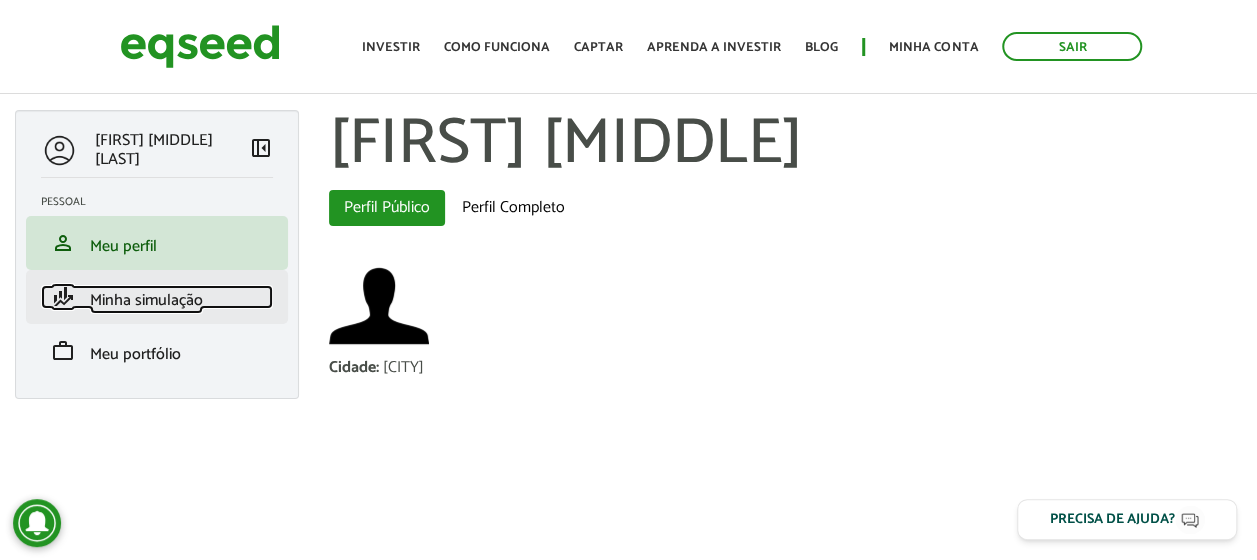 click on "finance_mode Minha simulação" at bounding box center [157, 297] 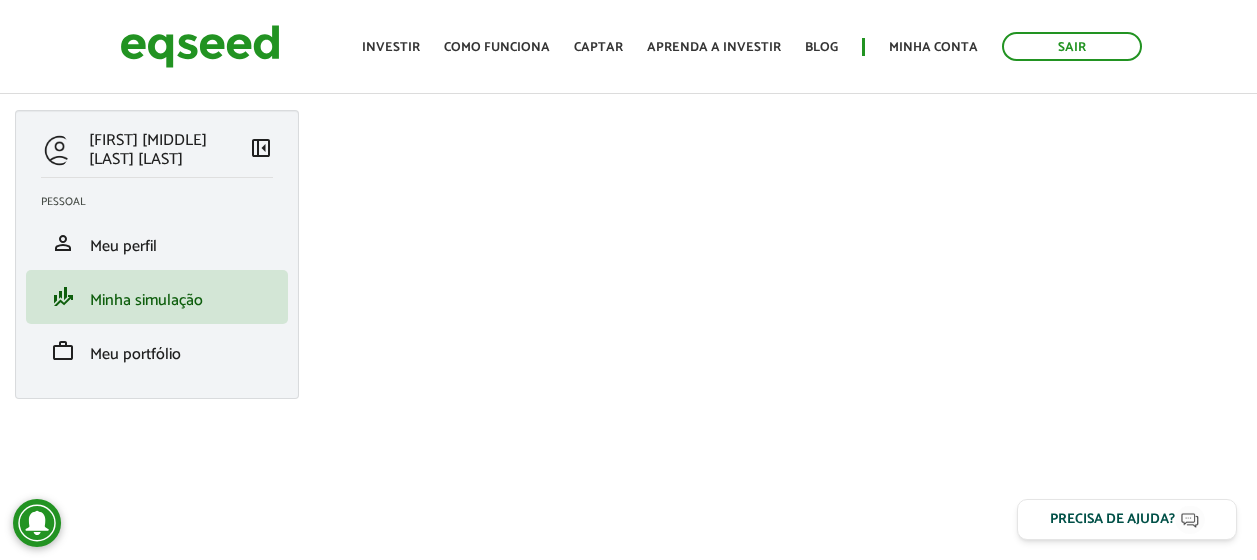 scroll, scrollTop: 0, scrollLeft: 0, axis: both 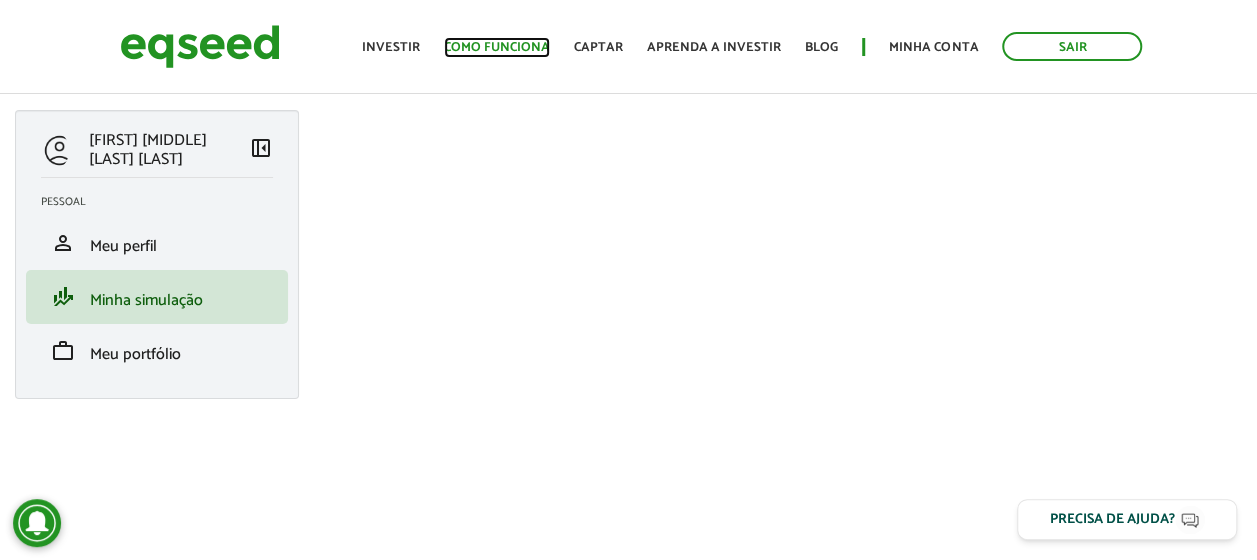 click on "Como funciona" at bounding box center [497, 47] 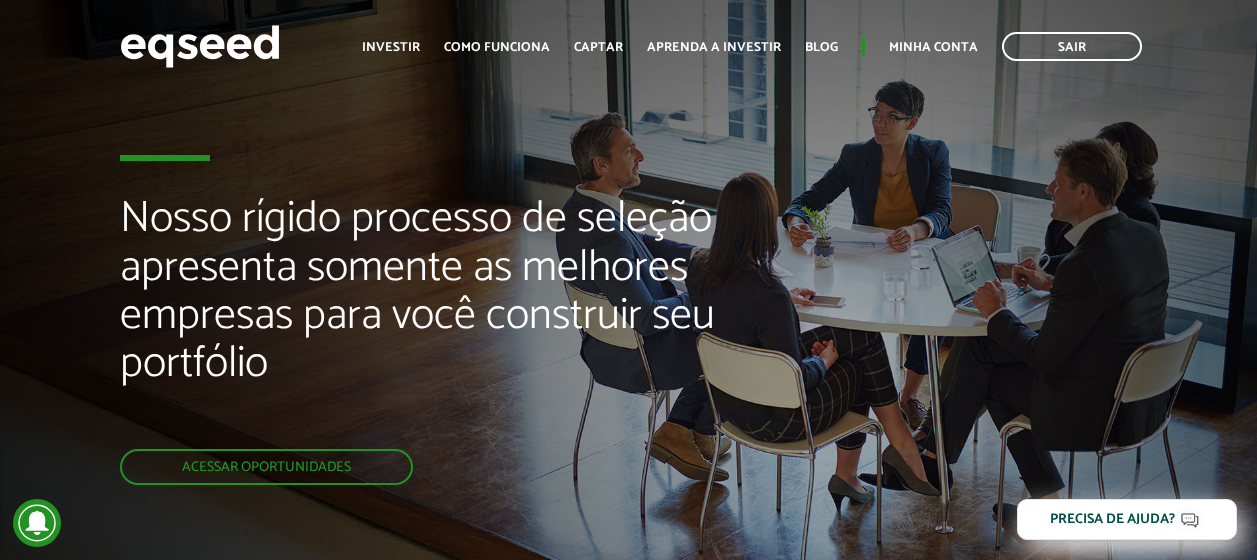 scroll, scrollTop: 0, scrollLeft: 0, axis: both 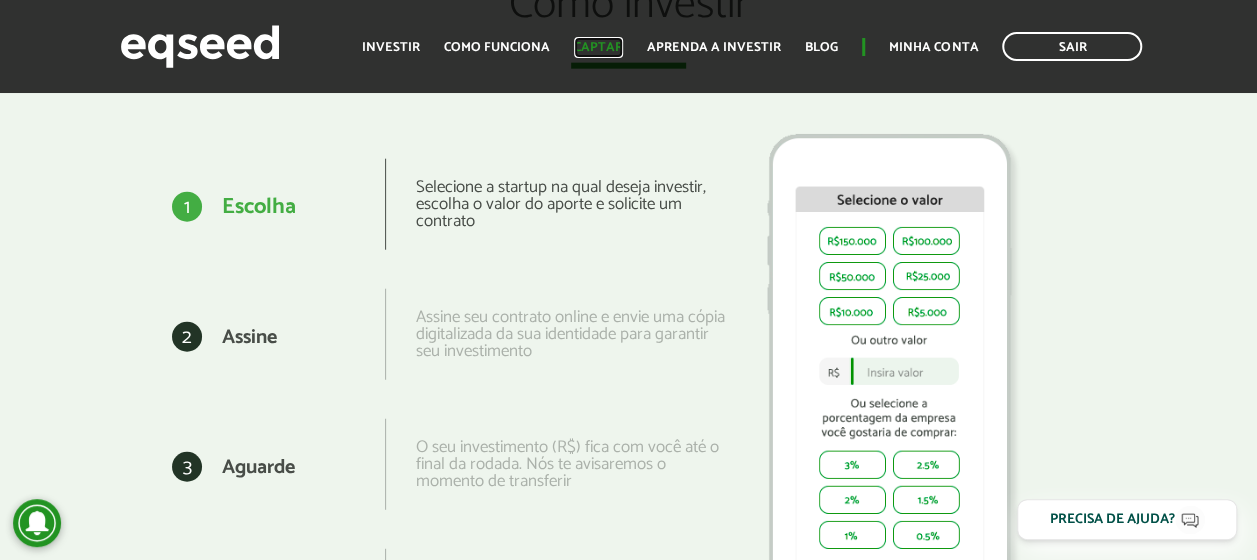 click on "Captar" at bounding box center (598, 47) 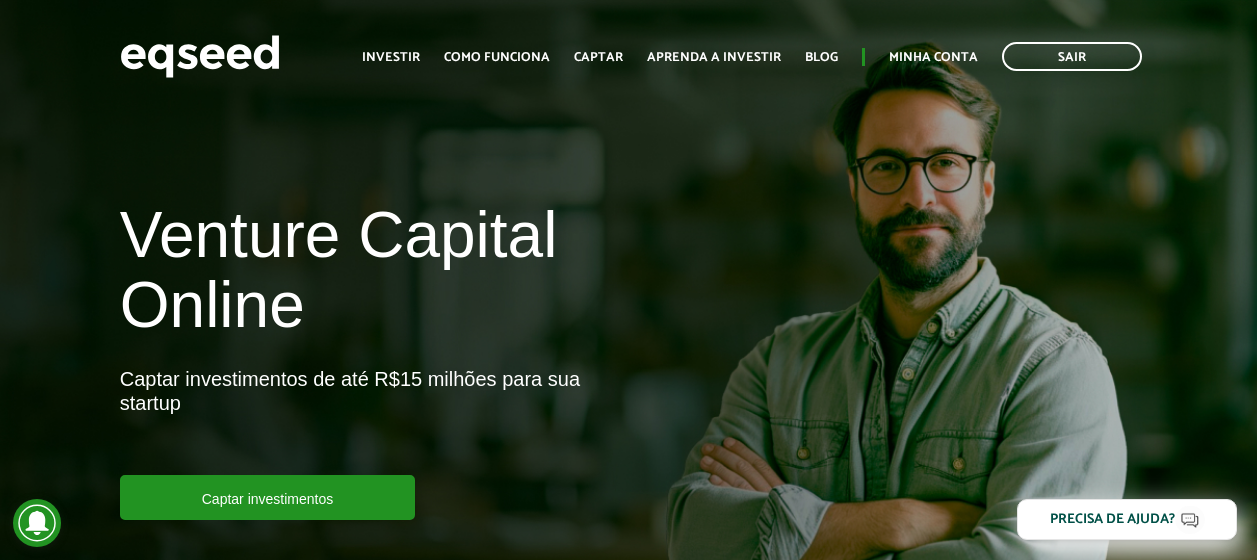 scroll, scrollTop: 0, scrollLeft: 0, axis: both 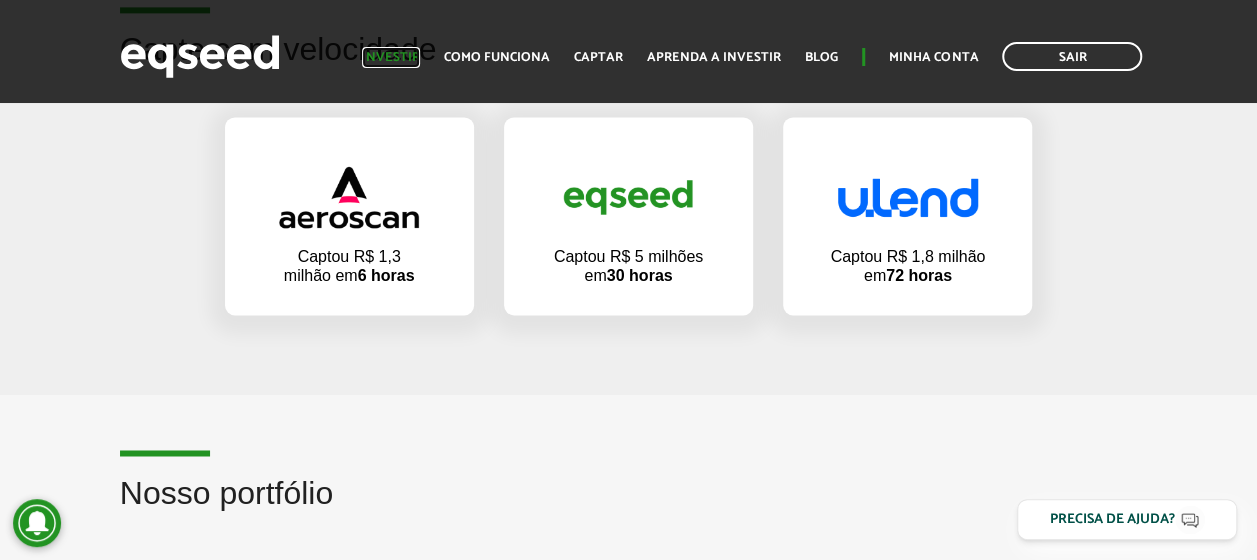 click on "Investir" at bounding box center (391, 57) 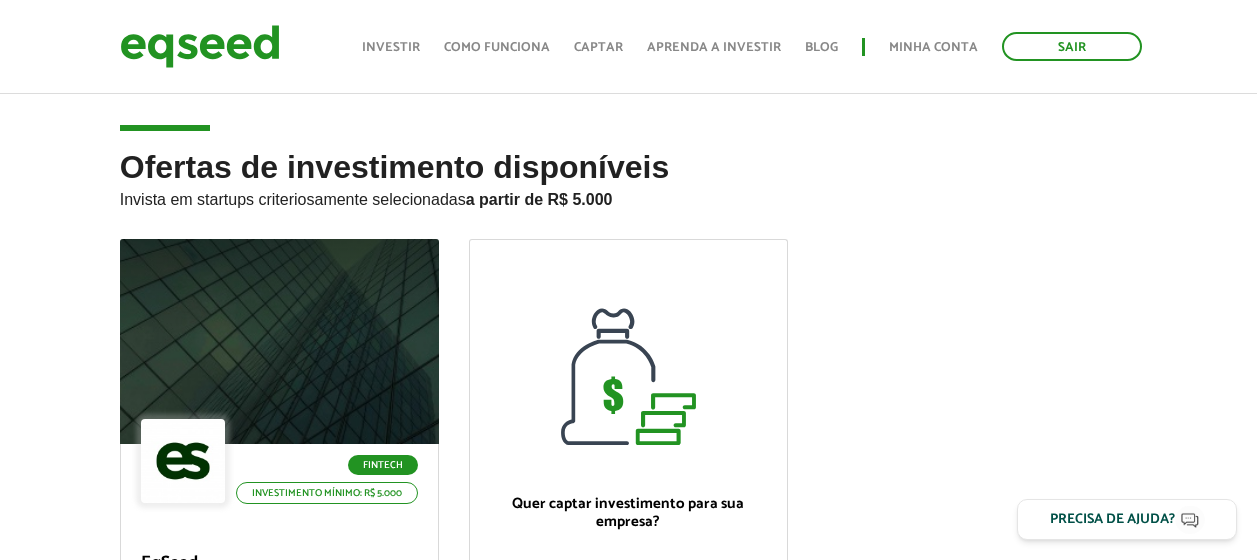 scroll, scrollTop: 300, scrollLeft: 0, axis: vertical 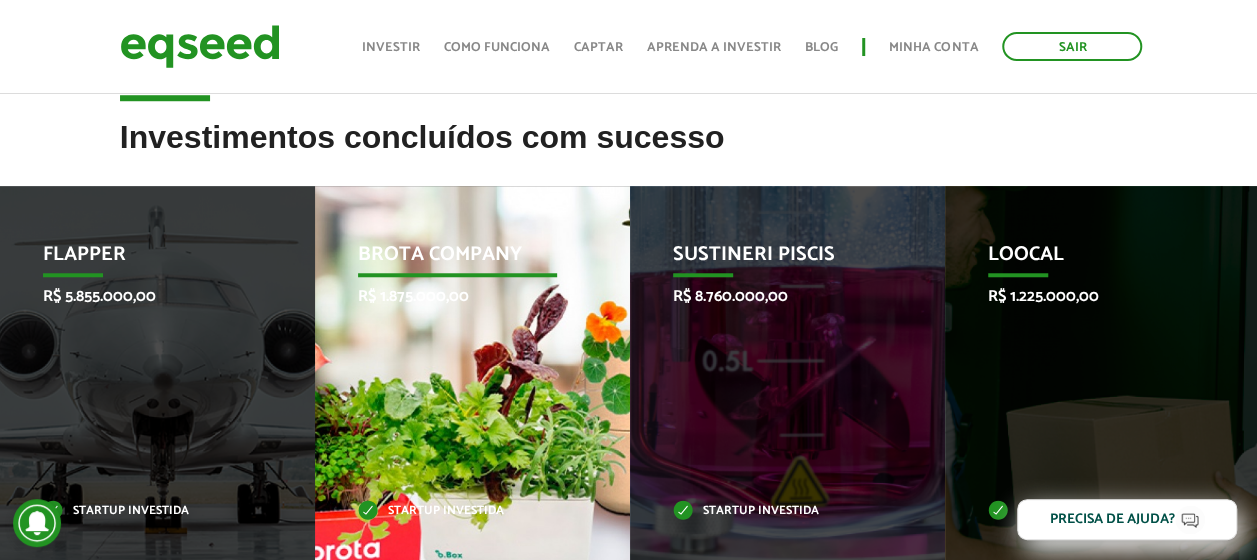 click on "R$ 1.875.000,00" at bounding box center [458, 296] 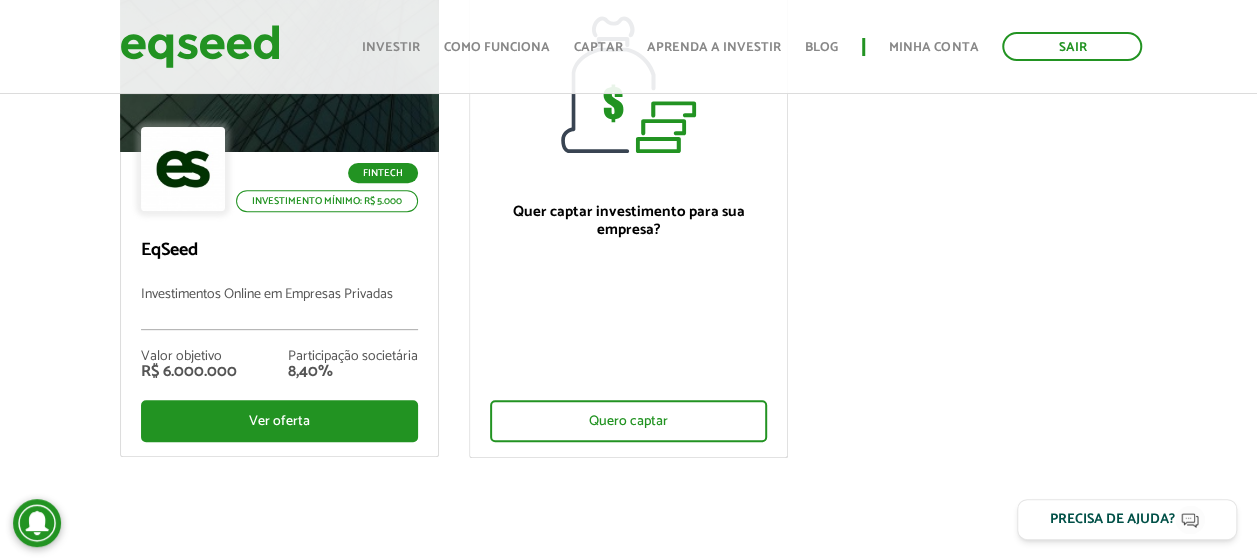 scroll, scrollTop: 300, scrollLeft: 0, axis: vertical 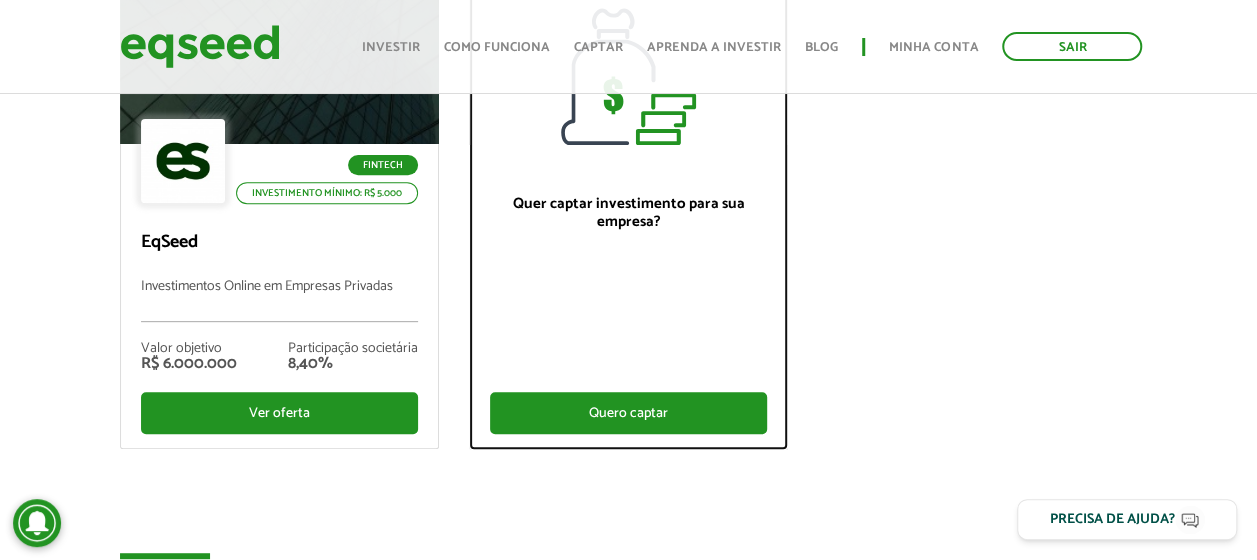 click on "Quero captar" at bounding box center (628, 413) 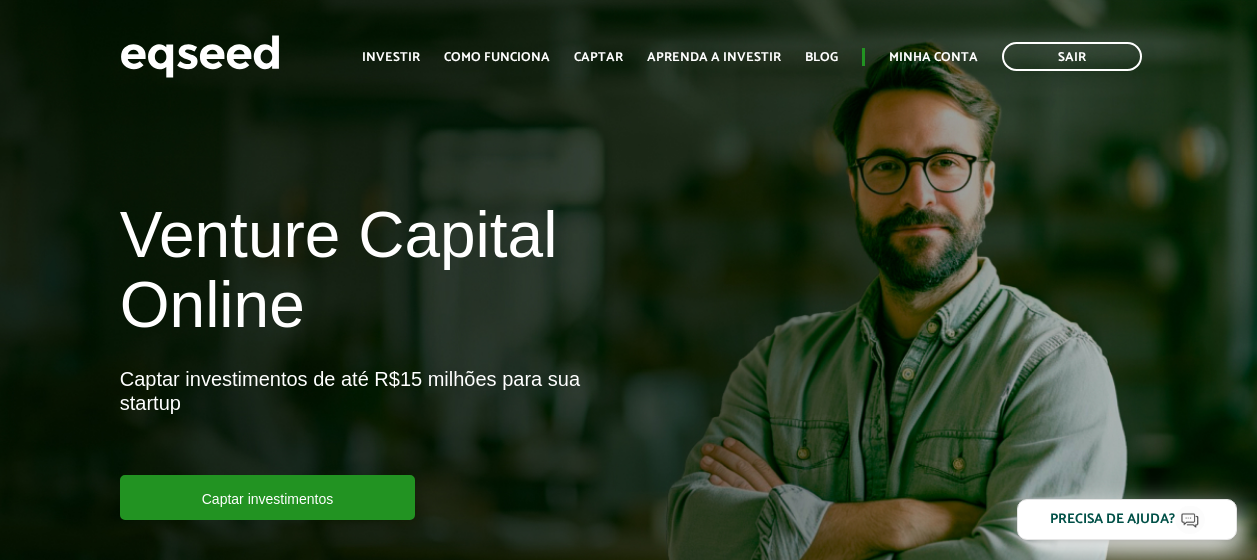 scroll, scrollTop: 0, scrollLeft: 0, axis: both 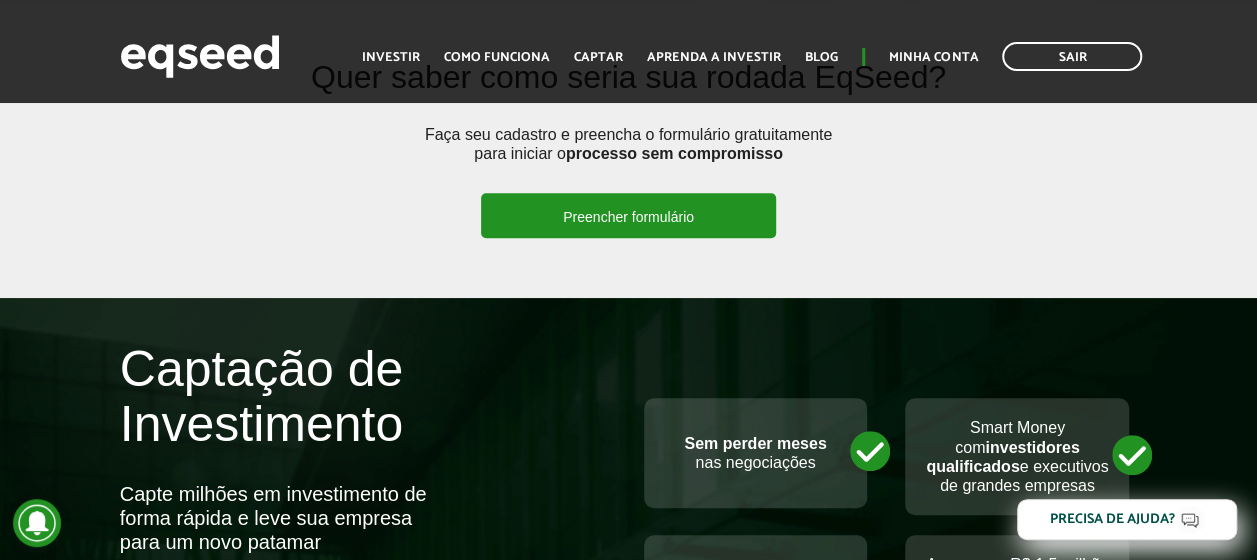 click on "Preencher formulário" at bounding box center [628, 215] 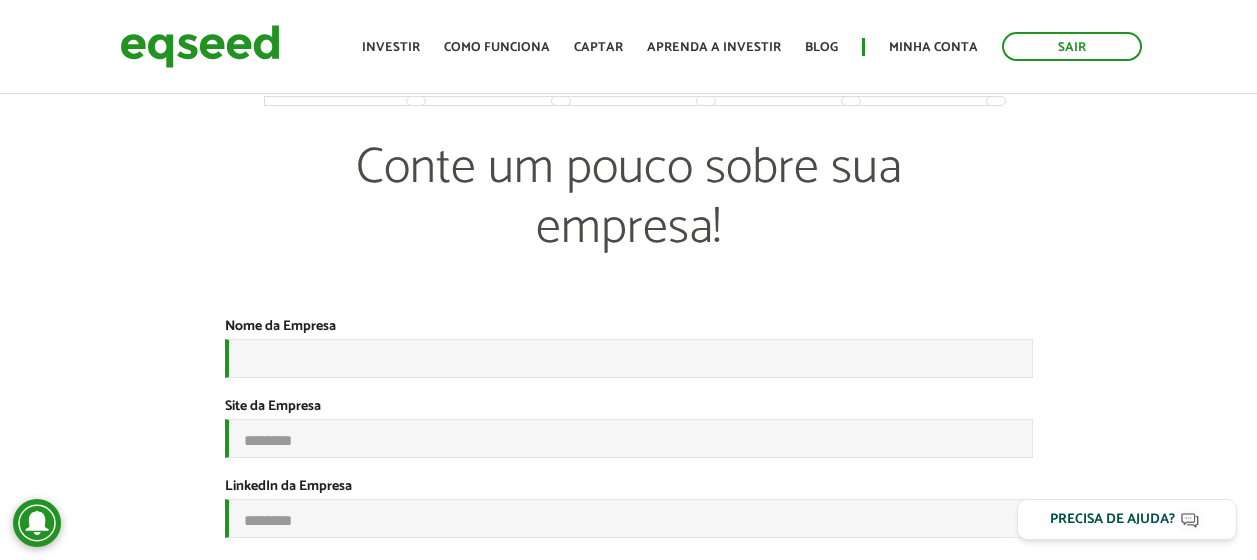 scroll, scrollTop: 0, scrollLeft: 0, axis: both 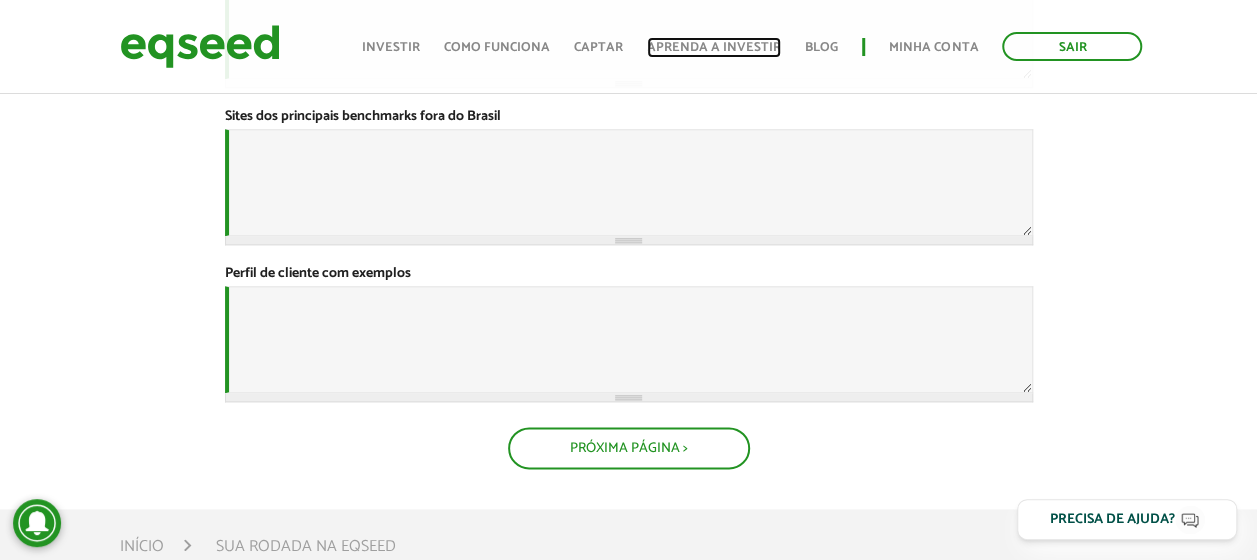 click on "Aprenda a investir" at bounding box center [714, 47] 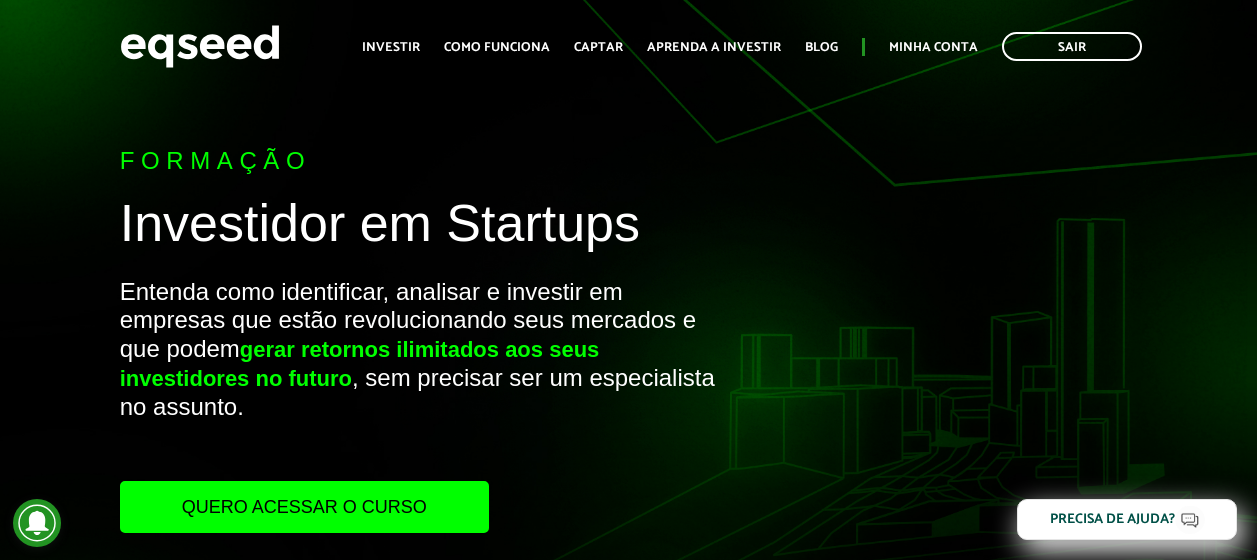 scroll, scrollTop: 0, scrollLeft: 0, axis: both 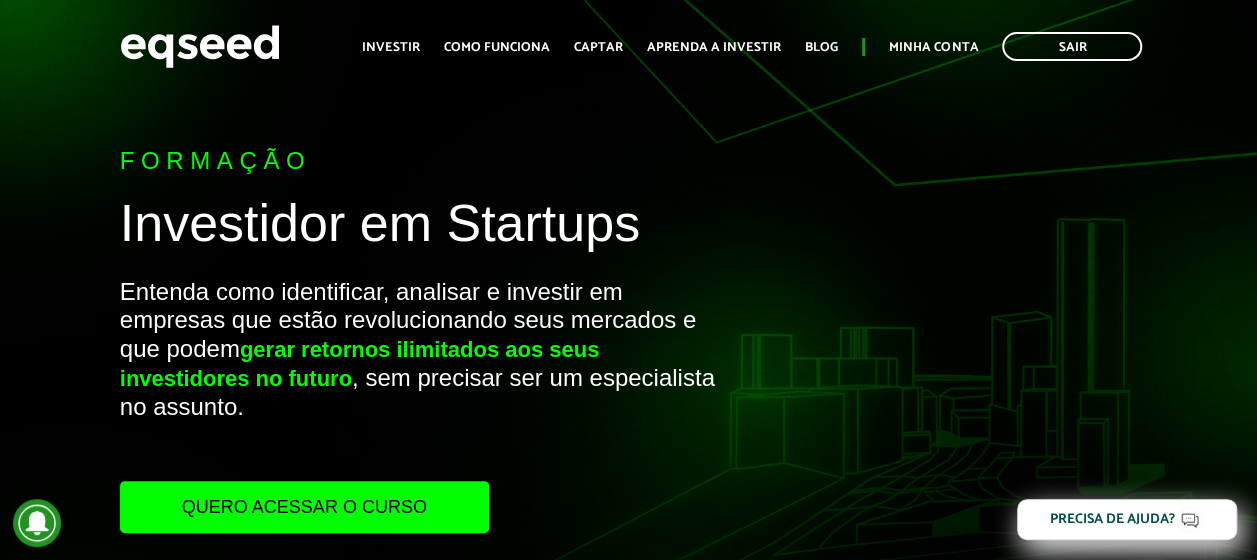 click on "Quero acessar o curso" at bounding box center (304, 507) 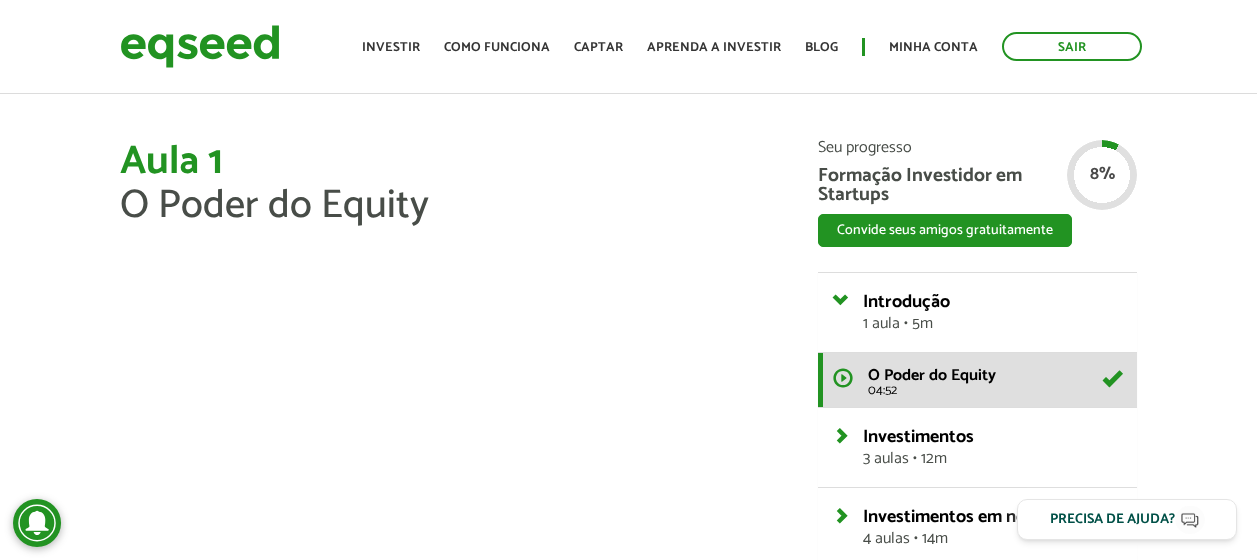 scroll, scrollTop: 0, scrollLeft: 0, axis: both 